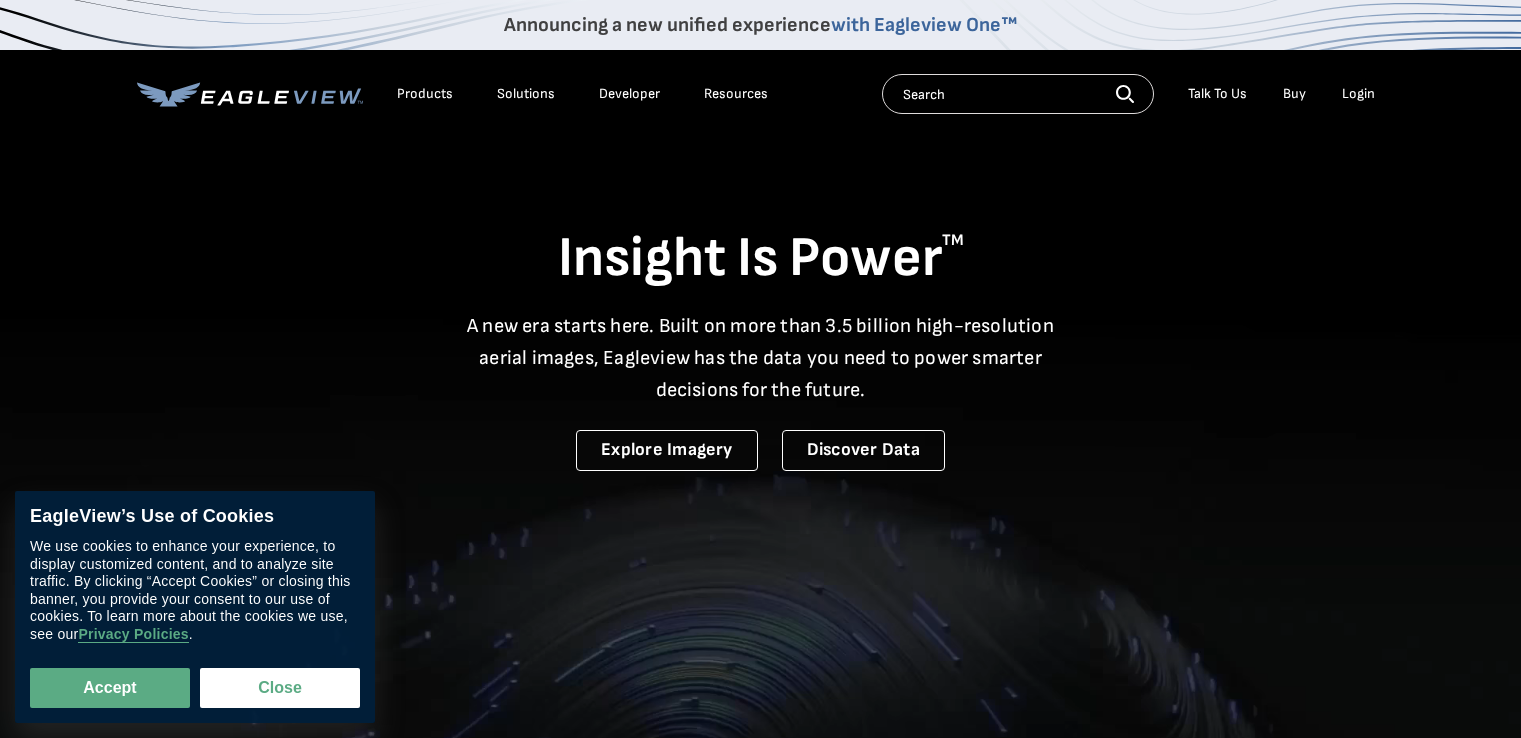 scroll, scrollTop: 0, scrollLeft: 0, axis: both 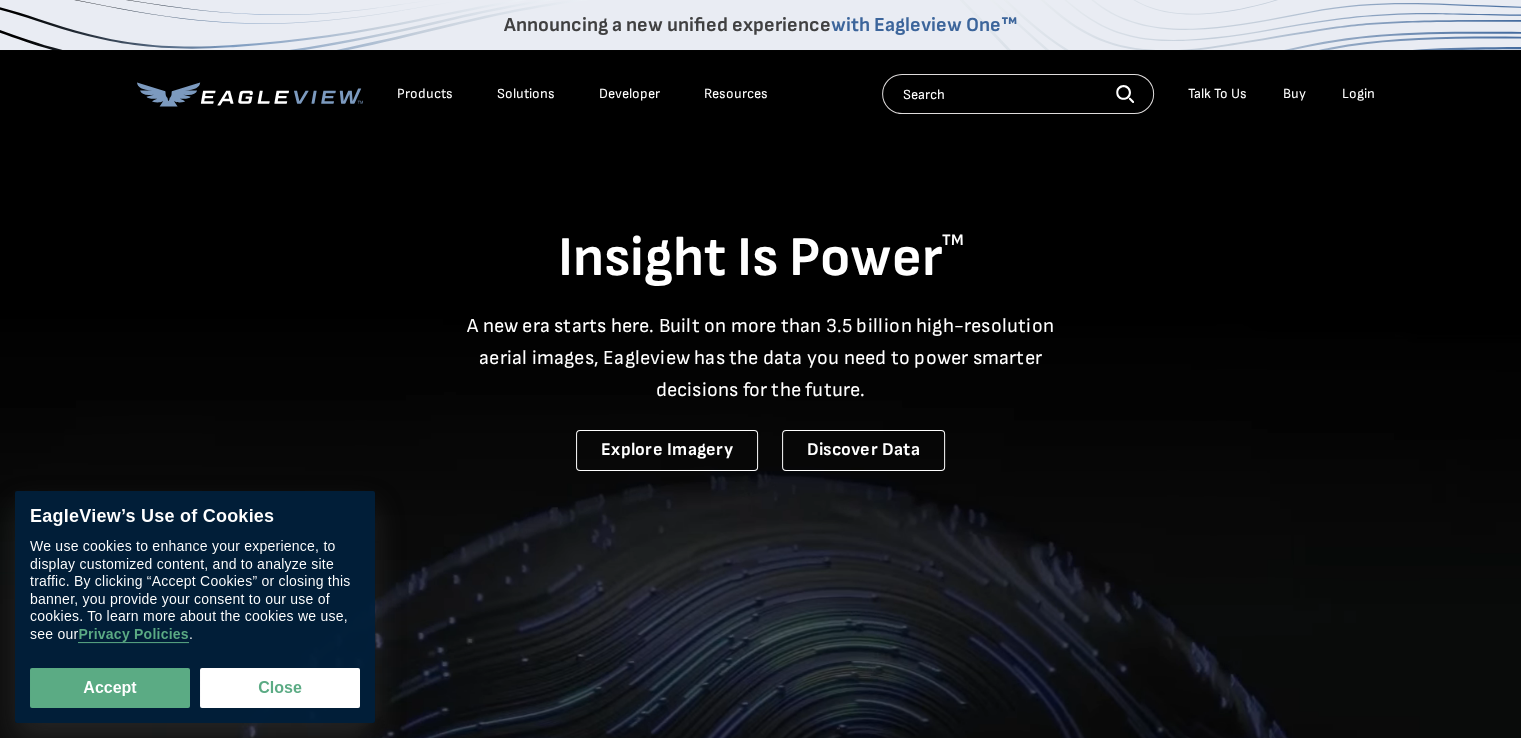 click on "Login" at bounding box center [1358, 94] 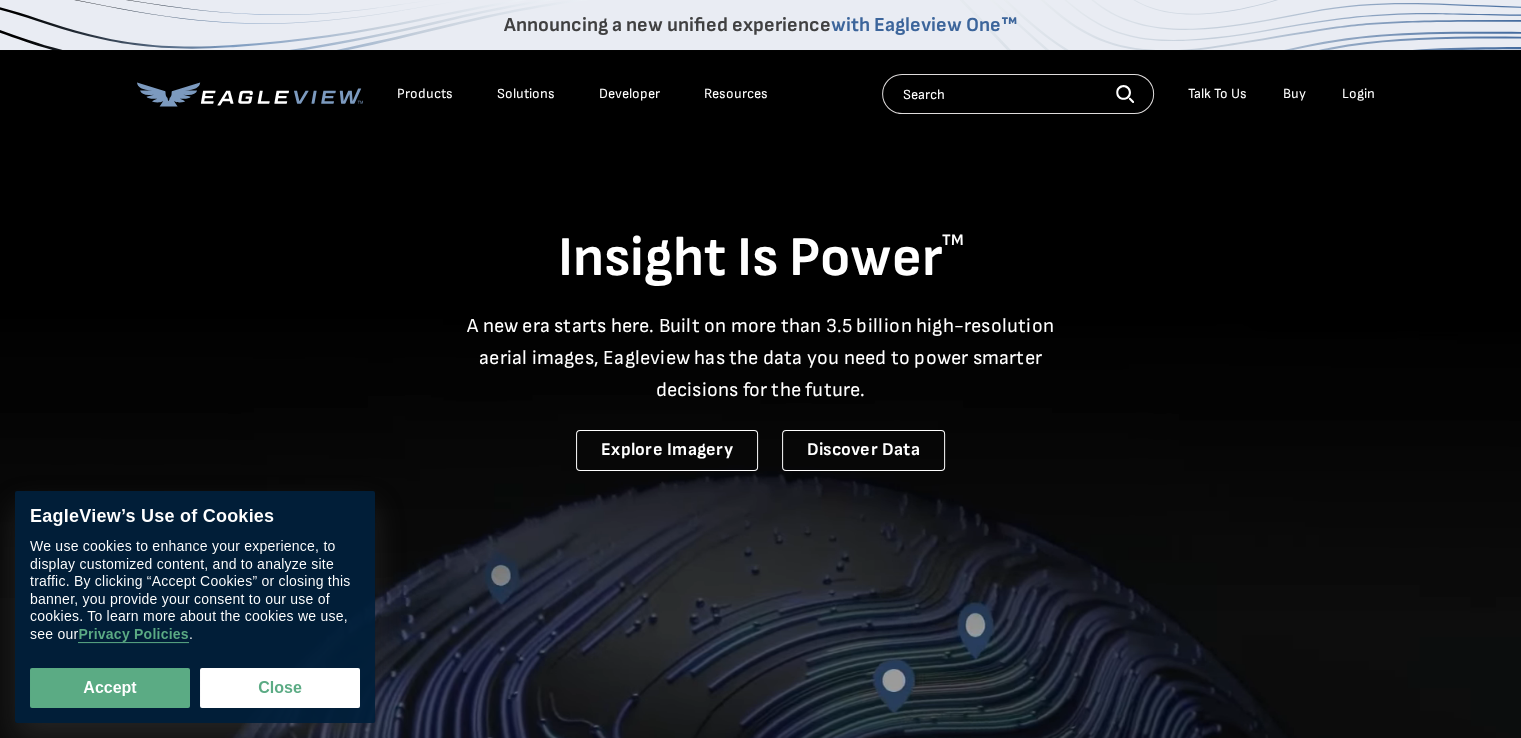 click on "Login" at bounding box center (1358, 94) 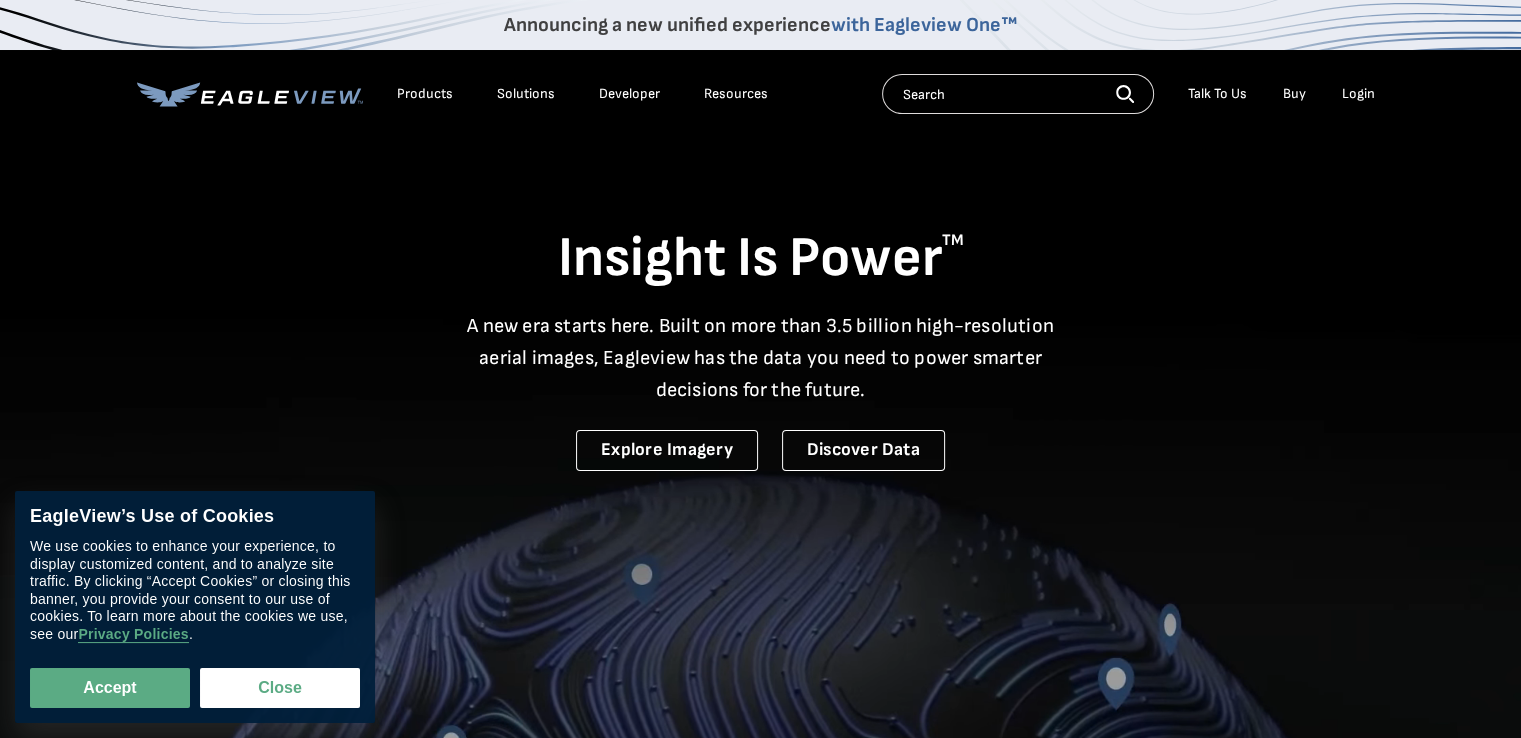 click on "Login" at bounding box center (1358, 94) 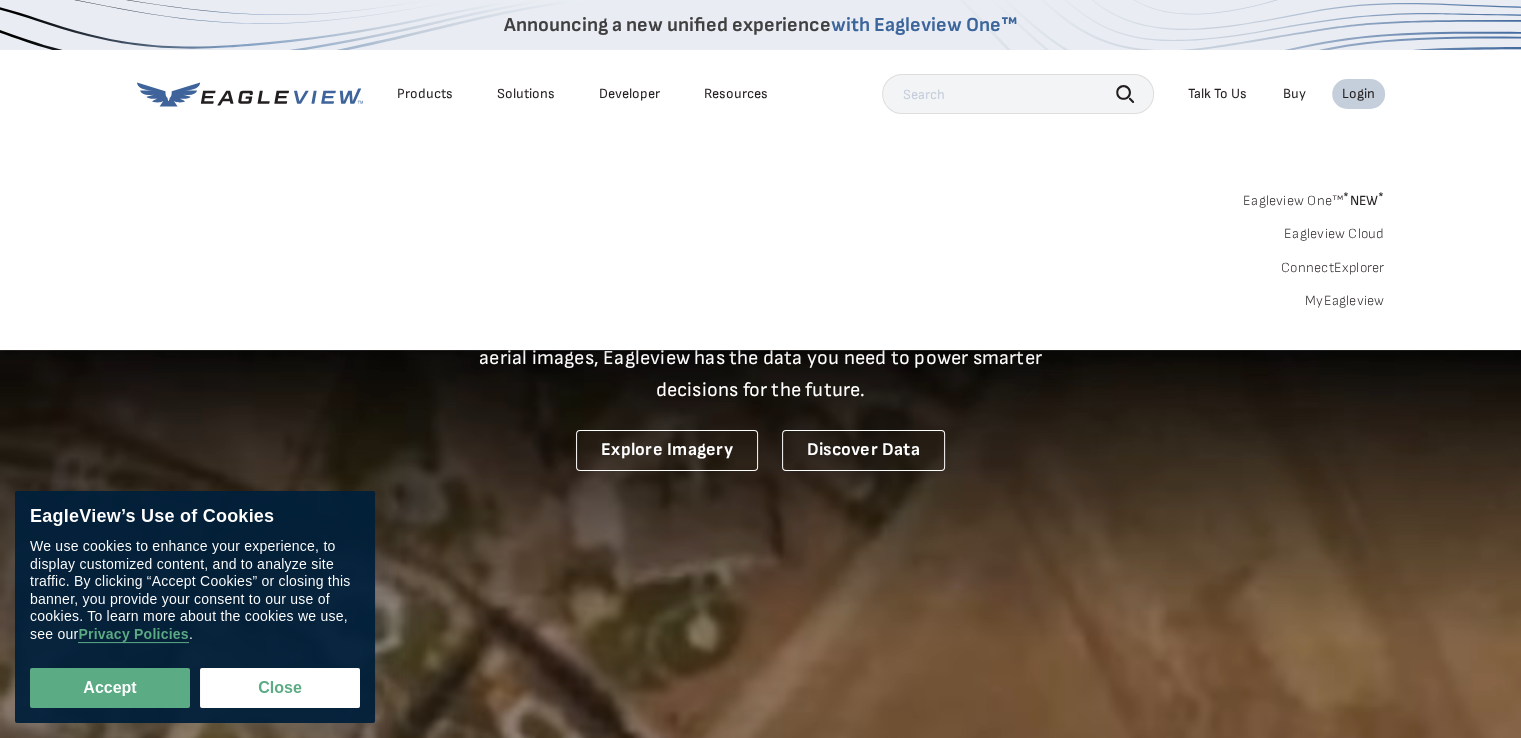 click on "Login" at bounding box center (1358, 94) 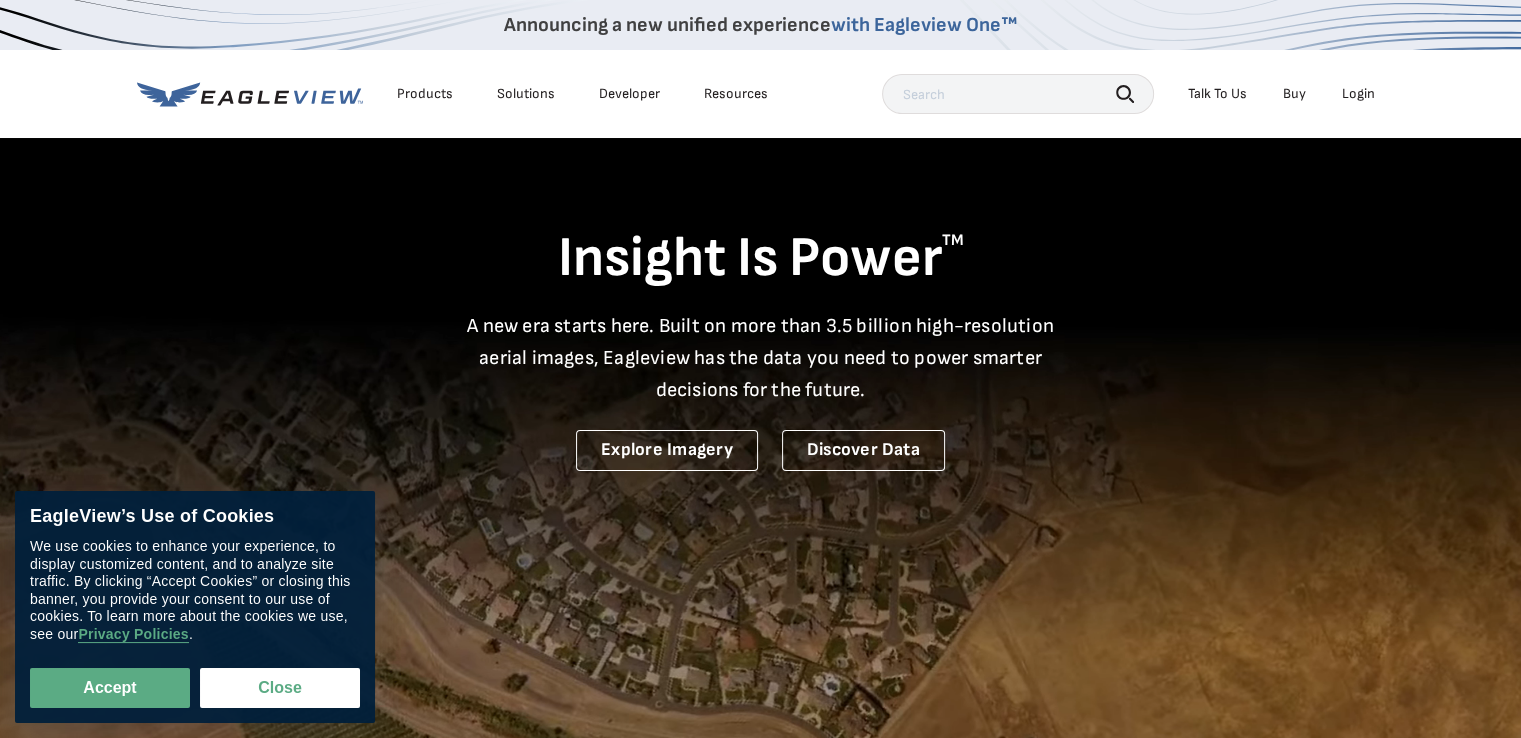 click on "Login" at bounding box center [1358, 94] 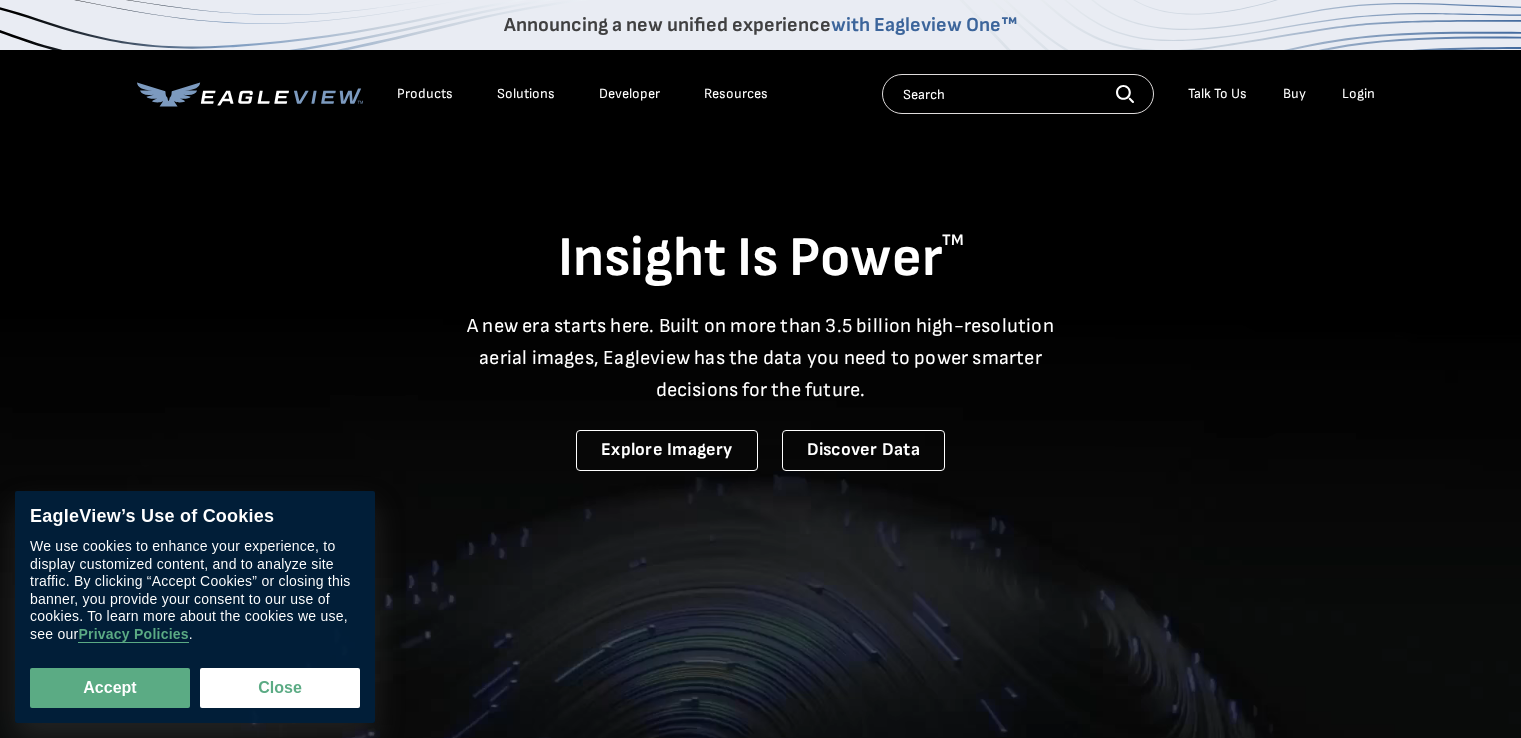 scroll, scrollTop: 0, scrollLeft: 0, axis: both 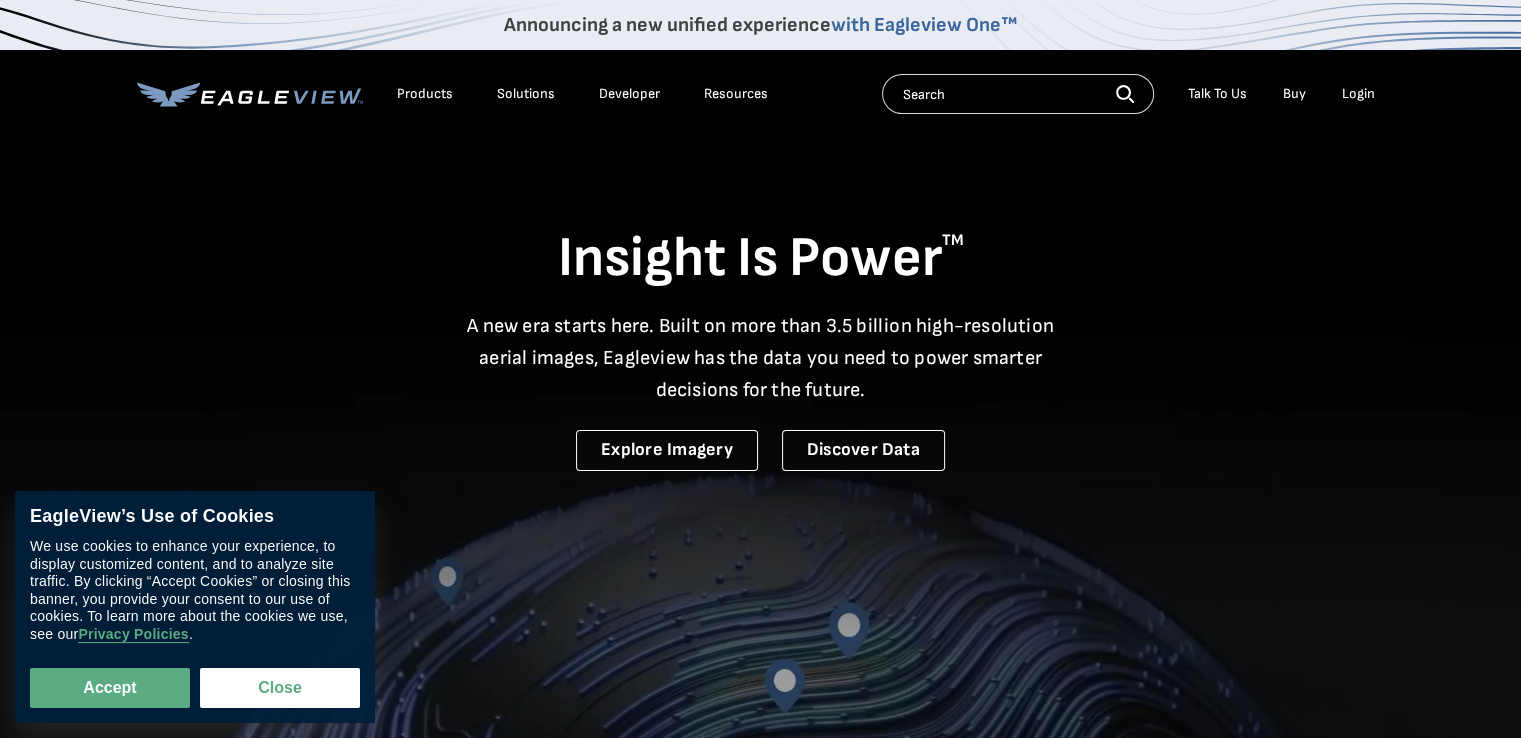 click on "Login" at bounding box center (1358, 94) 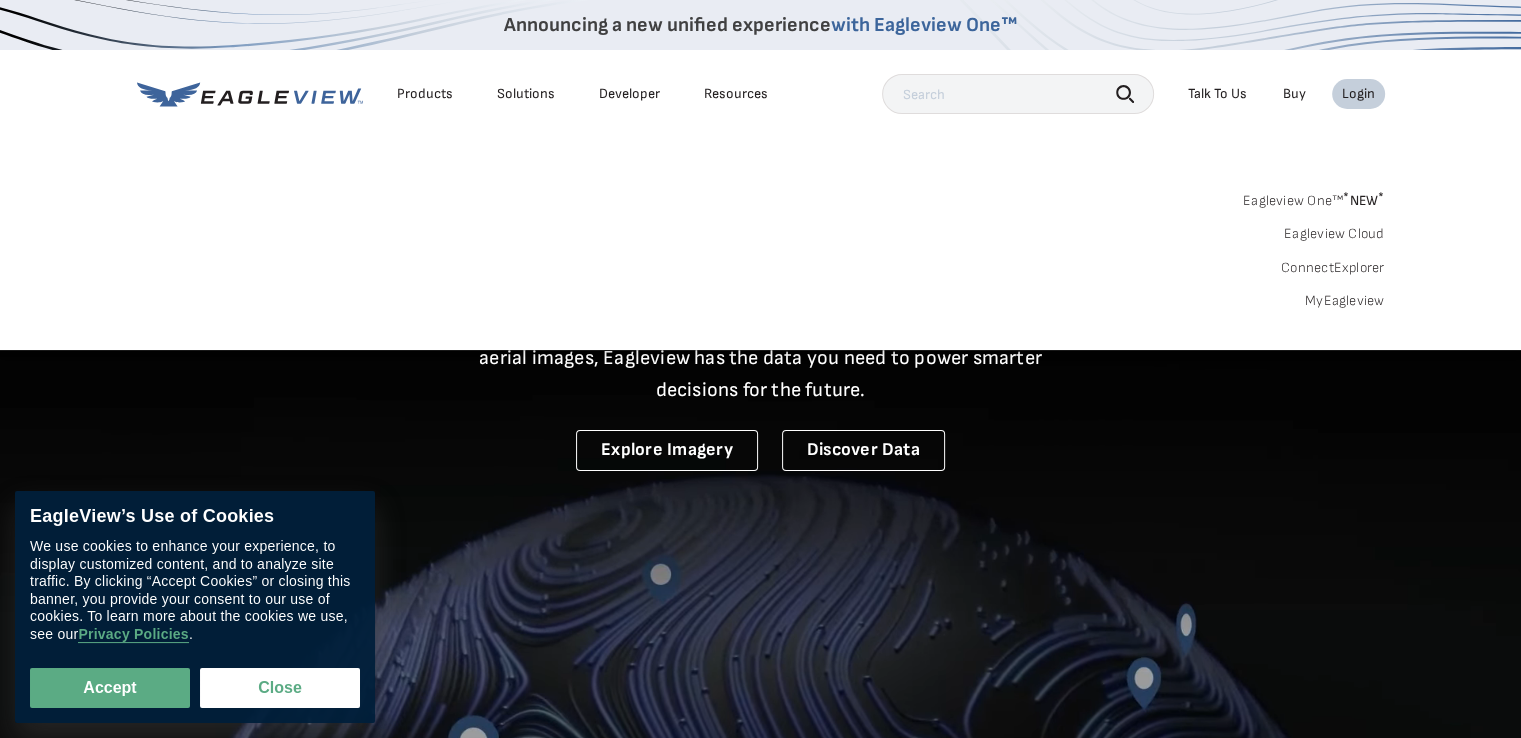 click on "MyEagleview" at bounding box center [1345, 301] 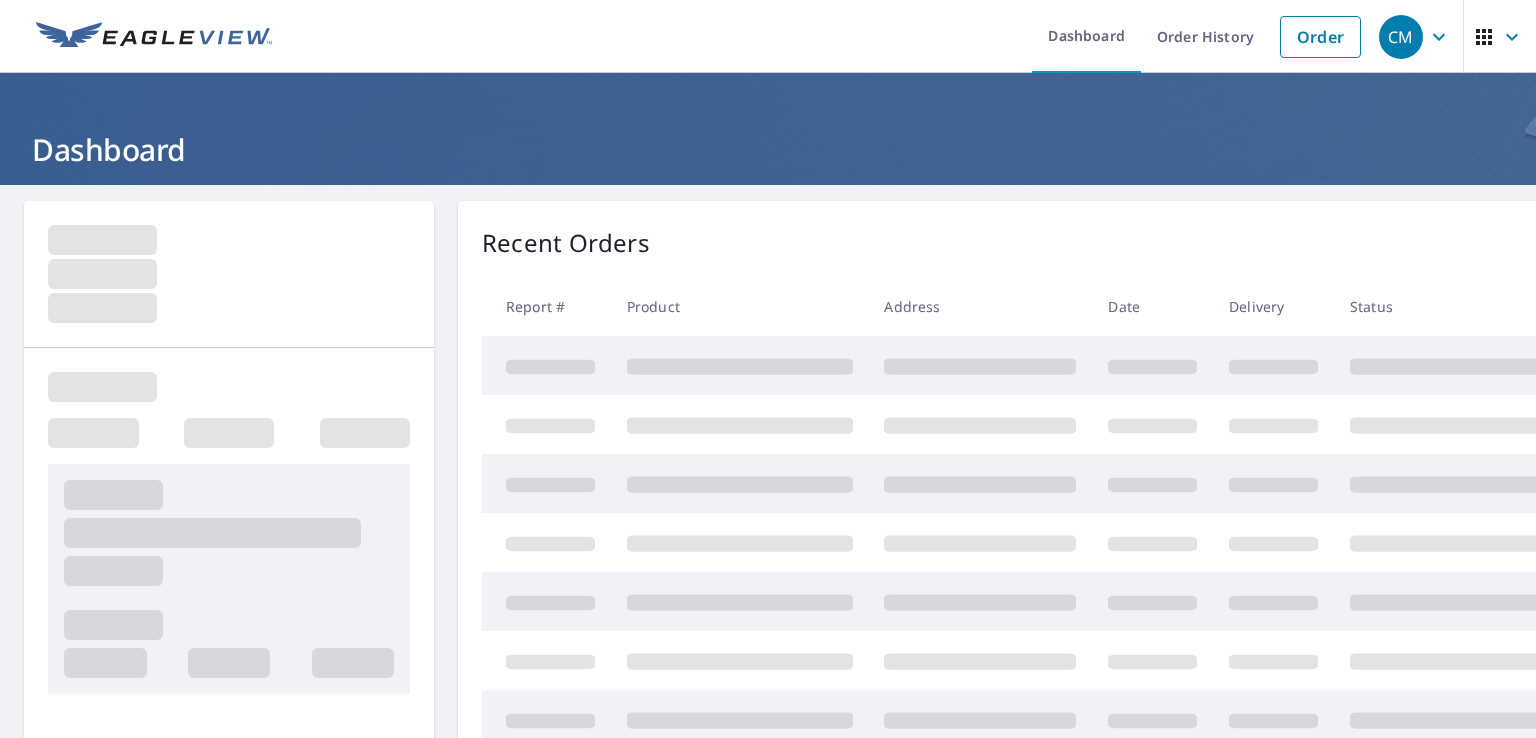 scroll, scrollTop: 0, scrollLeft: 0, axis: both 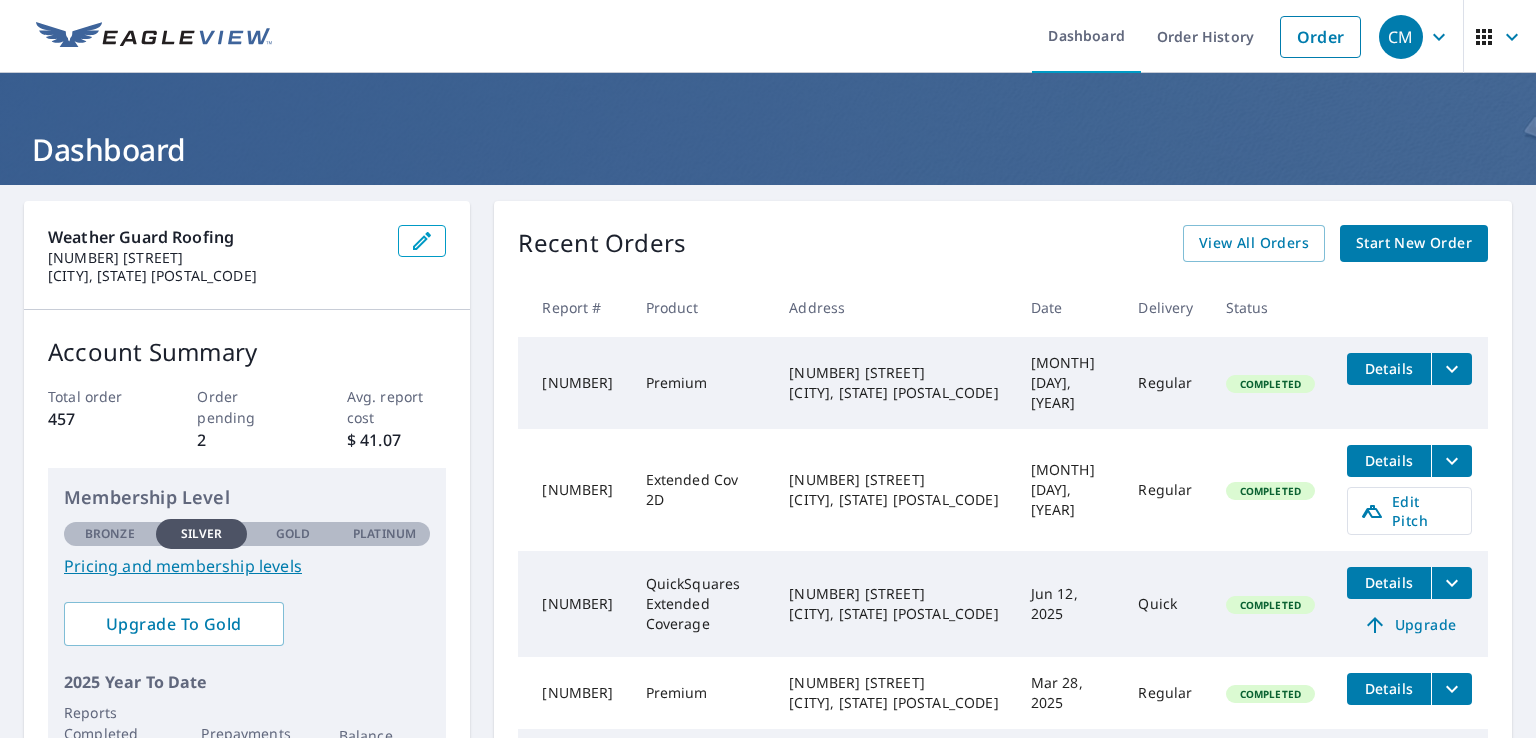 click on "Start New Order" at bounding box center (1414, 243) 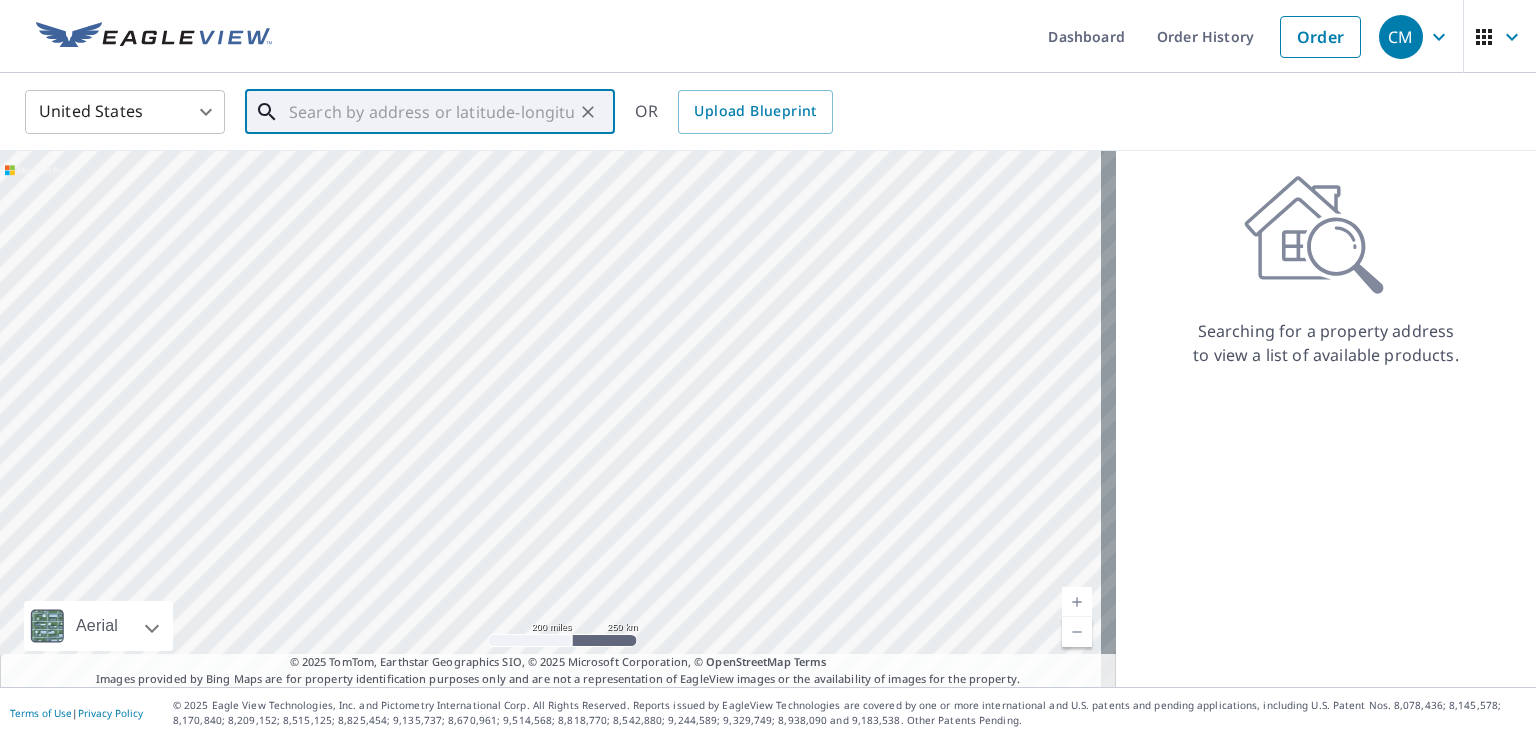click at bounding box center [431, 112] 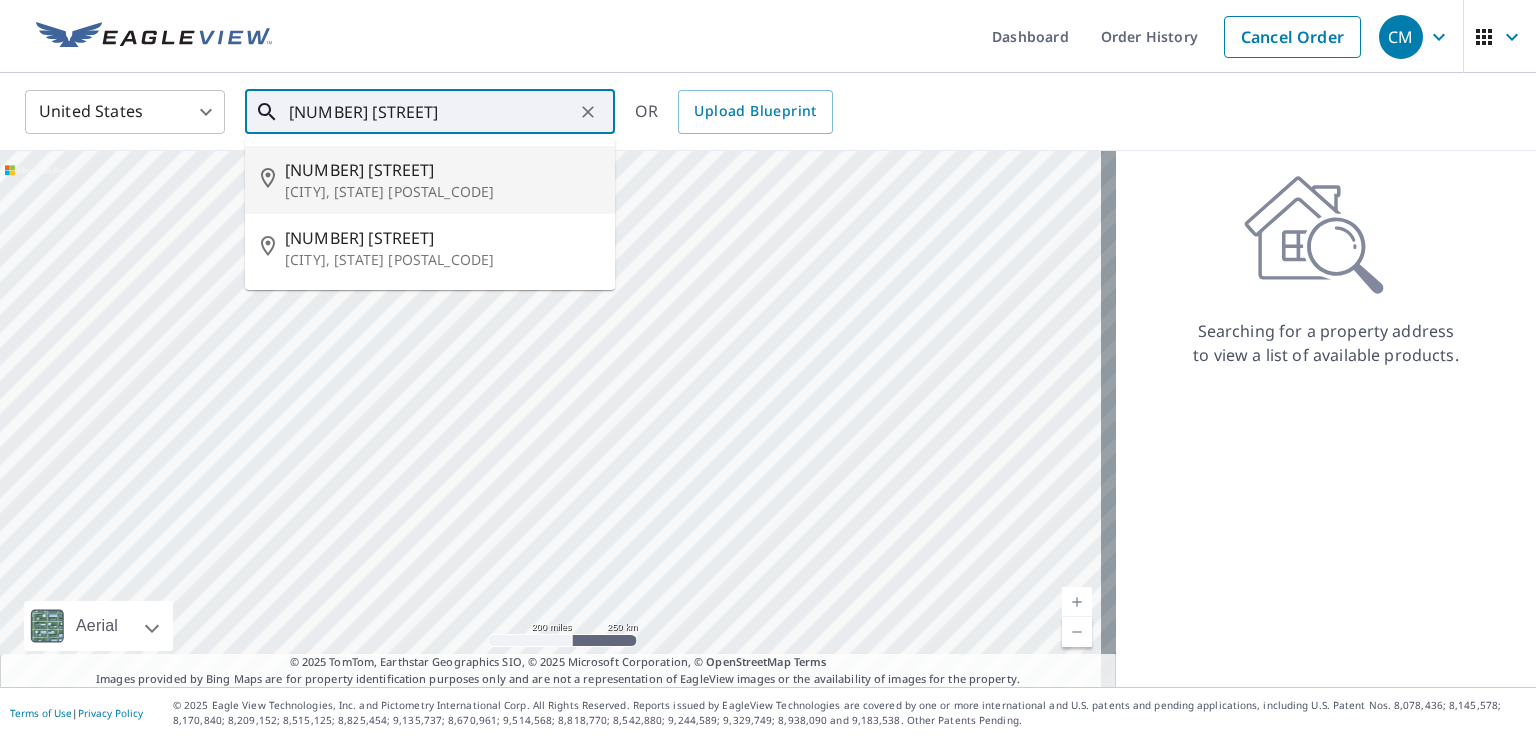 click on "[NUMBER] [STREET]" at bounding box center (442, 170) 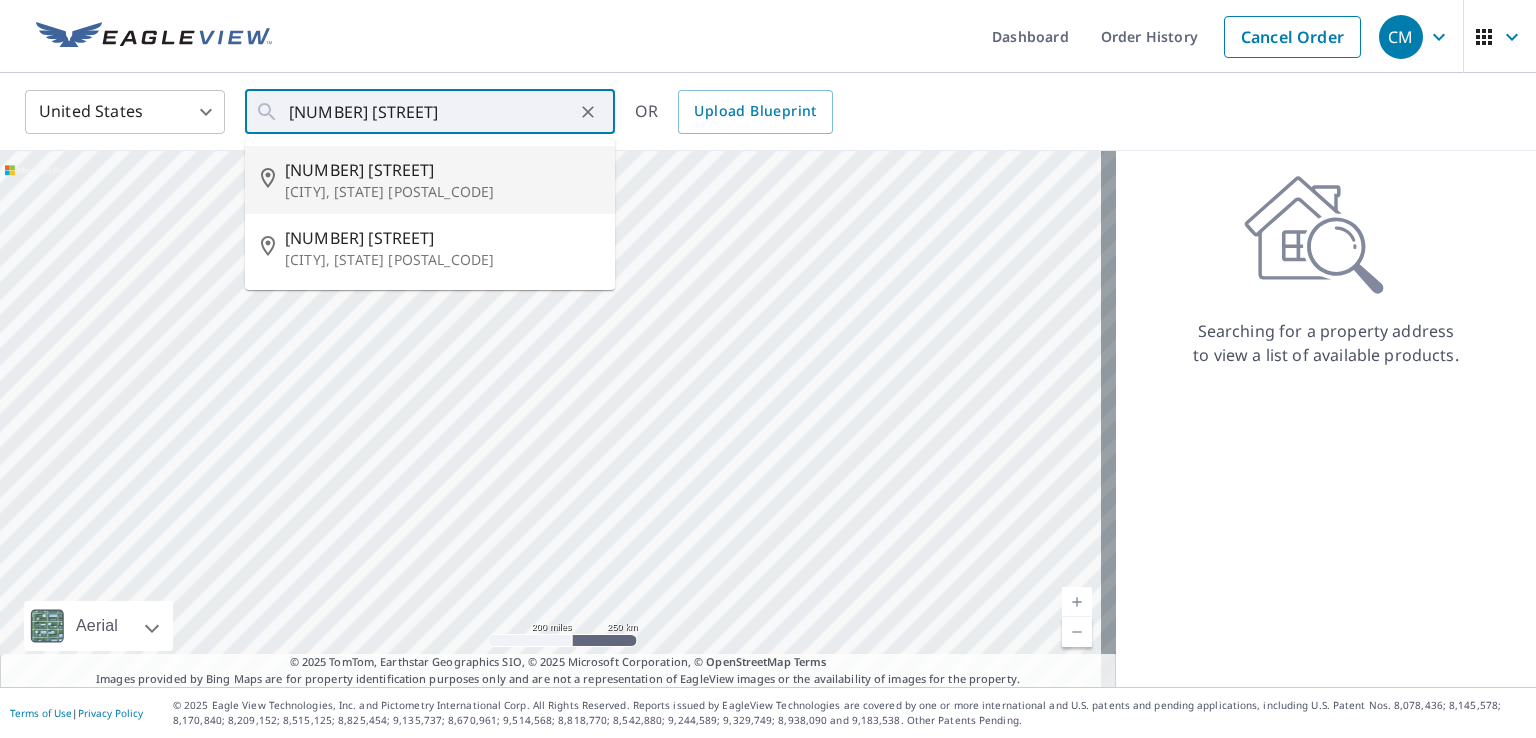 type on "[NUMBER] [STREET] [CITY], [STATE] [POSTAL_CODE]" 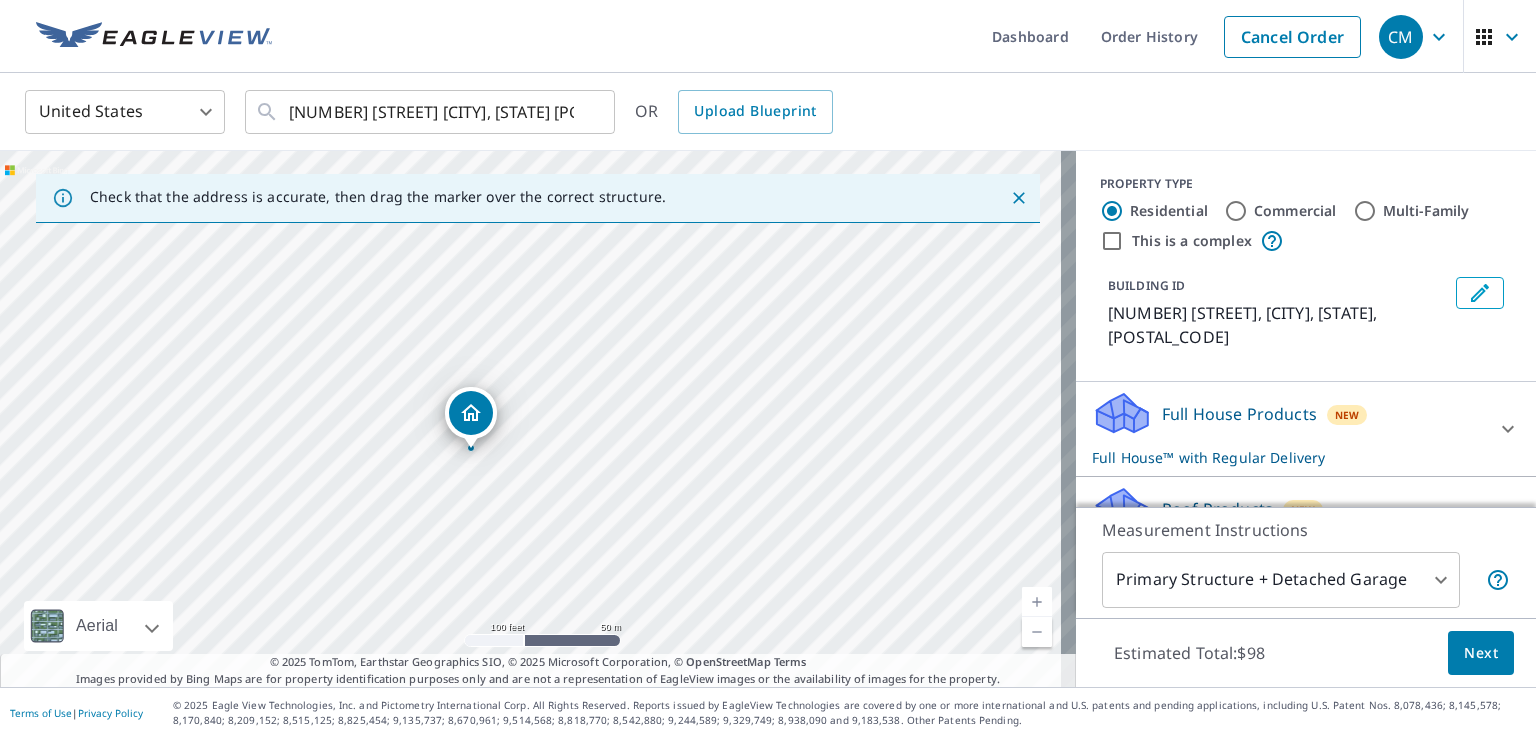 click on "[NUMBER] [STREET] [CITY], [STATE] [POSTAL_CODE]" at bounding box center (538, 419) 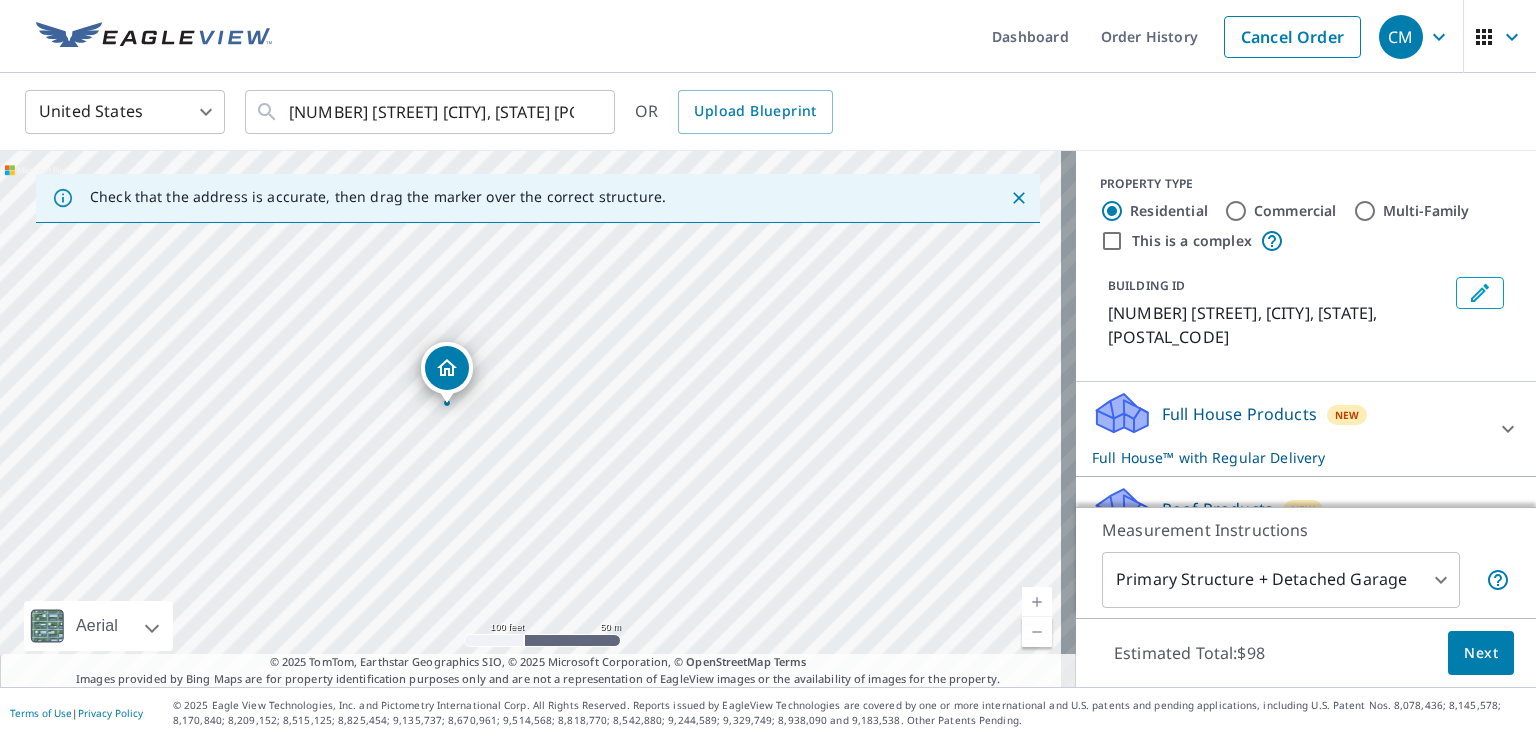 drag, startPoint x: 532, startPoint y: 386, endPoint x: 448, endPoint y: 374, distance: 84.85281 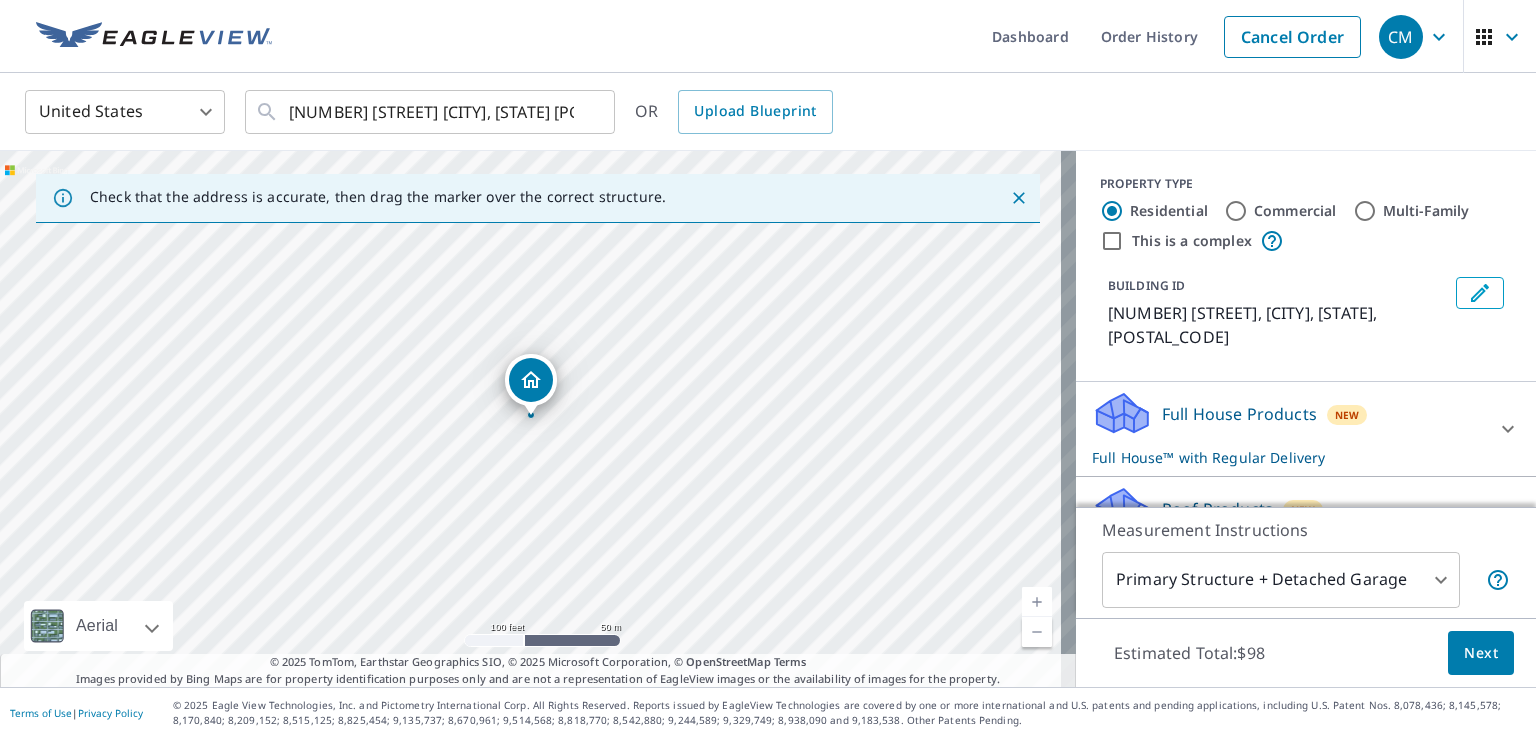 click on "CM CM
Dashboard Order History Cancel Order CM United States US ​ [NUMBER] [STREET] [CITY], [STATE] [POSTAL_CODE] ​ OR Upload Blueprint Check that the address is accurate, then drag the marker over the correct structure. [NUMBER] [STREET] [CITY], [STATE] [POSTAL_CODE] Aerial Road A standard road map Aerial A detailed look from above Labels Labels 100 feet 50 m © 2025 TomTom, © Vexcel Imaging, © 2025 Microsoft Corporation,  © OpenStreetMap Terms © 2025 TomTom, Earthstar Geographics SIO, © 2025 Microsoft Corporation, ©   OpenStreetMap   Terms Images provided by Bing Maps are for property identification purposes only and are not a representation of EagleView images or the availability of images for the property. PROPERTY TYPE Residential Commercial Multi-Family This is a complex BUILDING ID [NUMBER] [STREET], [CITY], [STATE], [POSTAL_CODE] Full House Products New Full House™ with Regular Delivery Full House™ $98 Delivery Regular $0 8 ​ Roof Products New Premium $27.5 - $81.25 QuickSquares™ $18 Gutter $13.75 Bid Perfect™ $18 New" at bounding box center (768, 369) 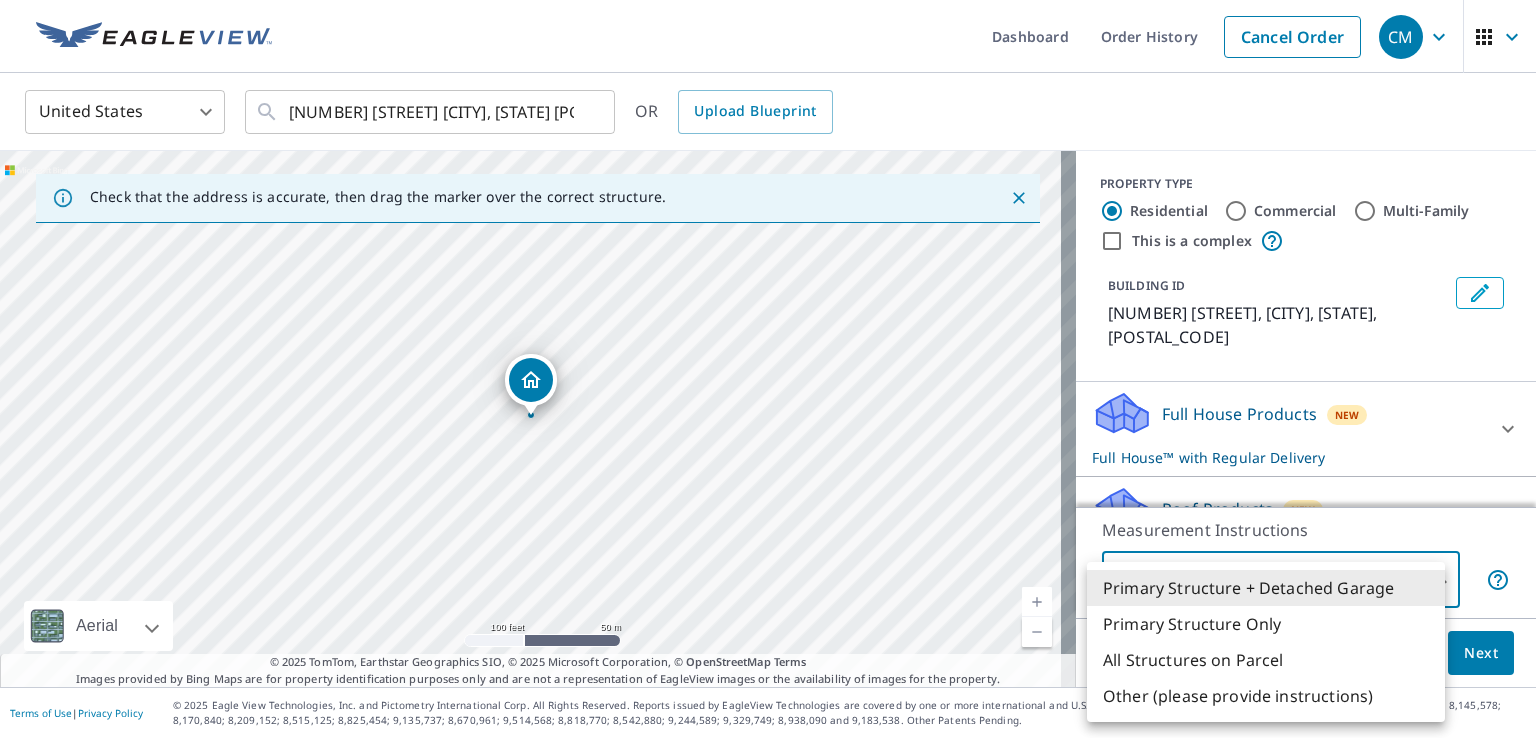 click at bounding box center [768, 369] 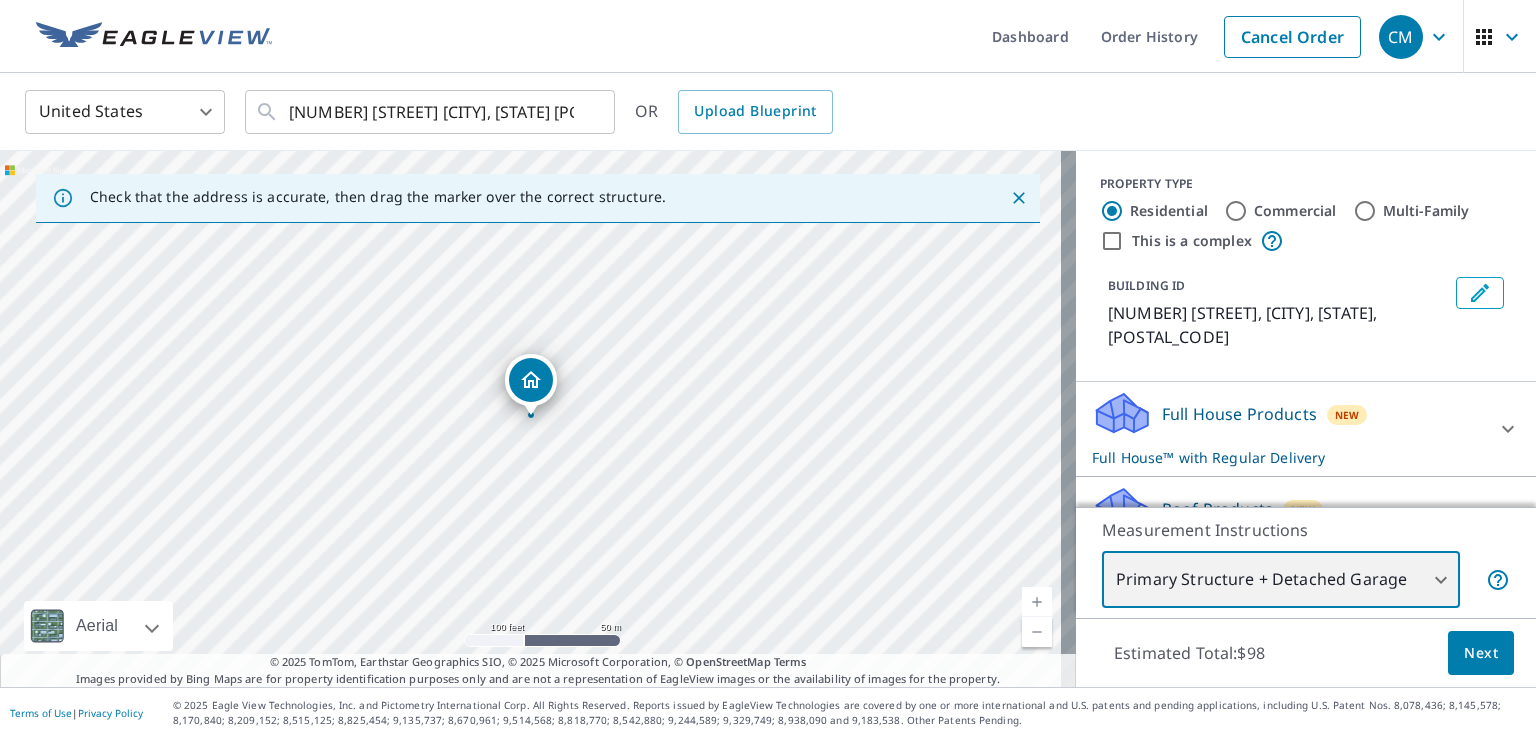 scroll, scrollTop: 100, scrollLeft: 0, axis: vertical 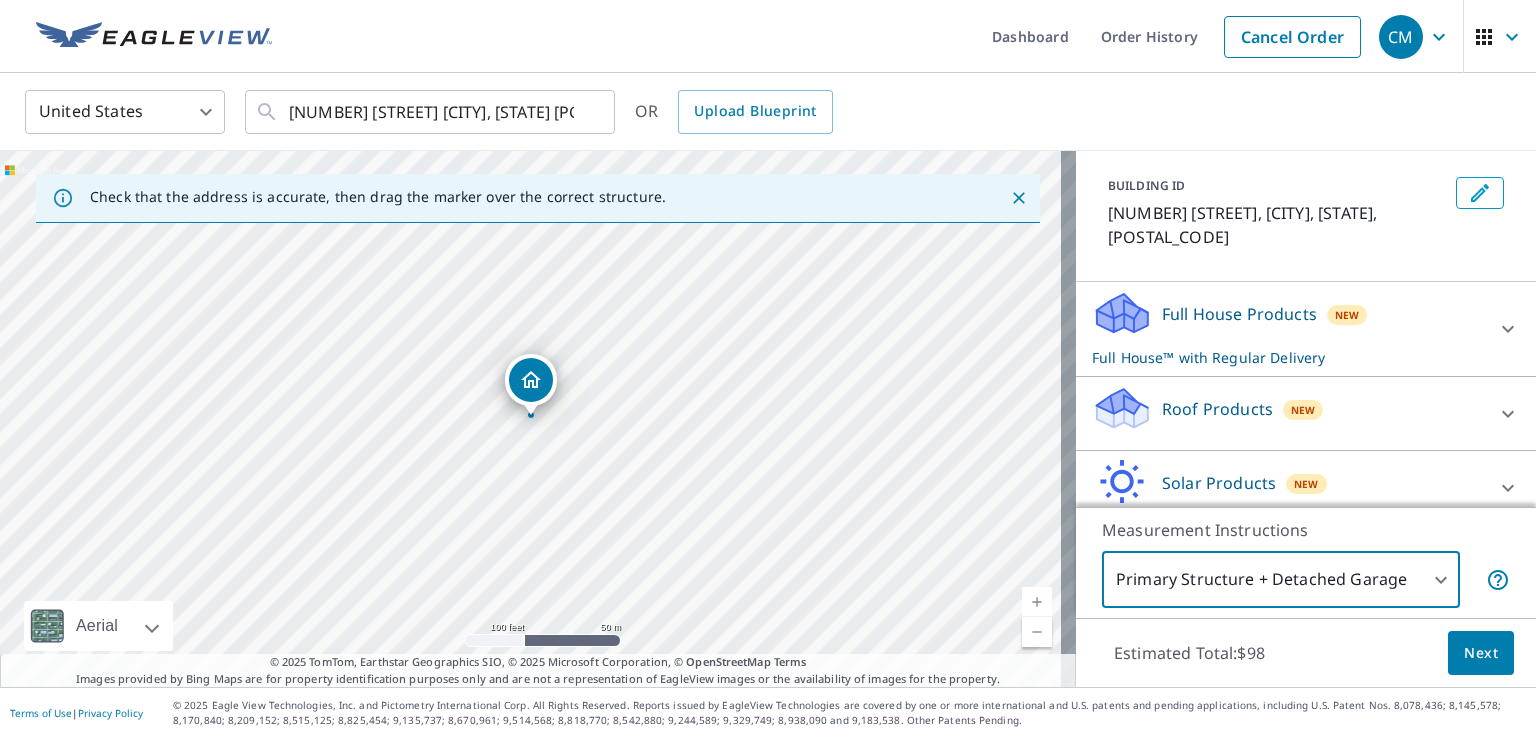 click 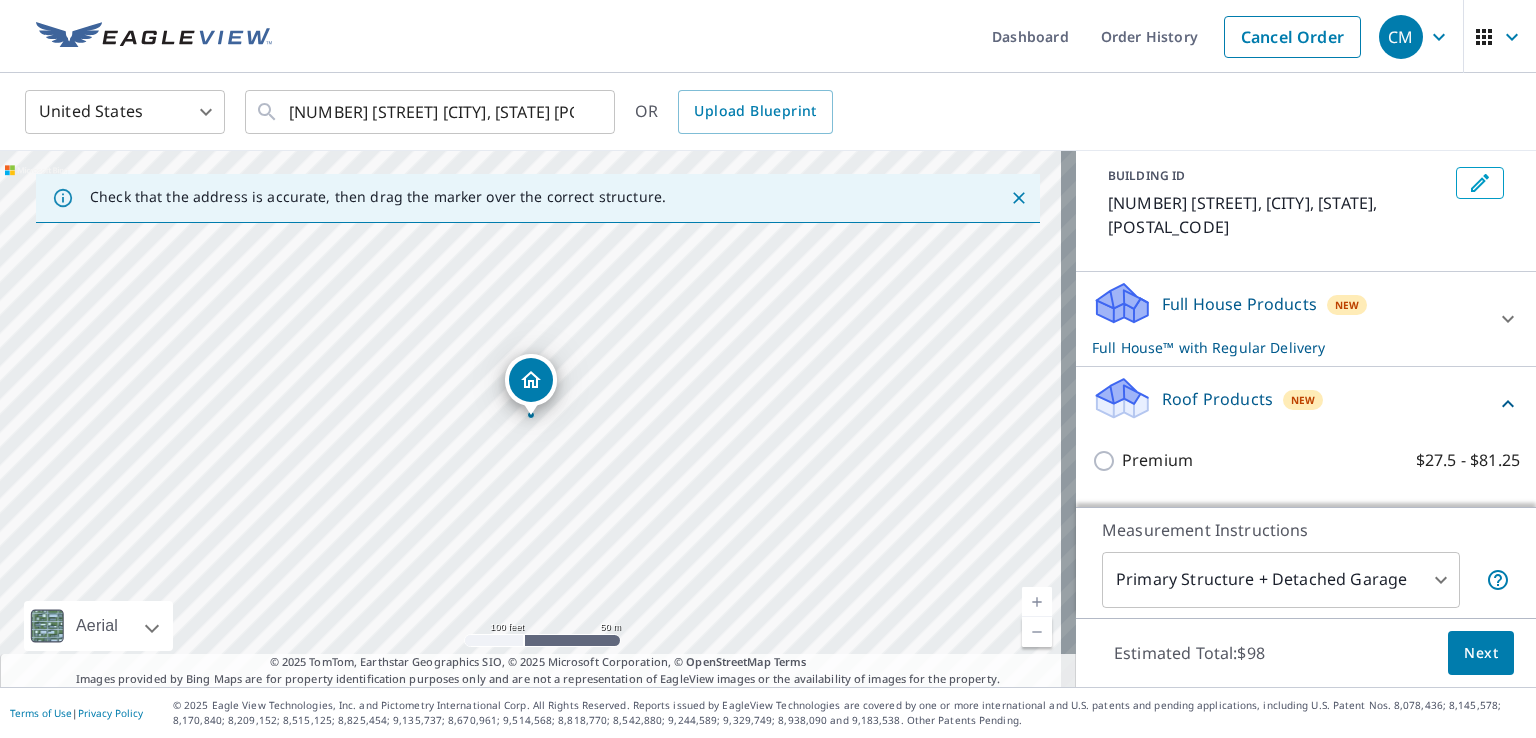 scroll, scrollTop: 0, scrollLeft: 0, axis: both 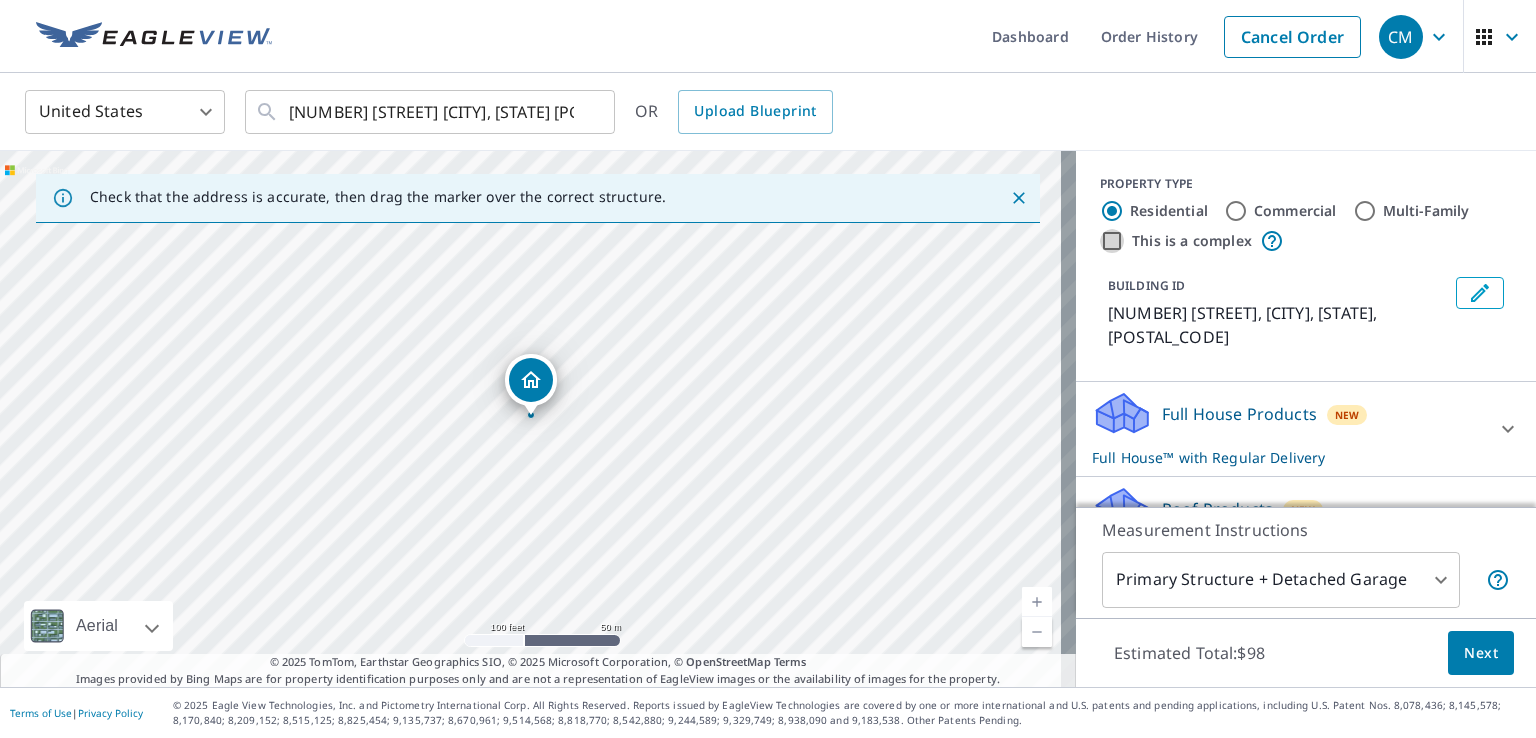 click on "This is a complex" at bounding box center (1112, 241) 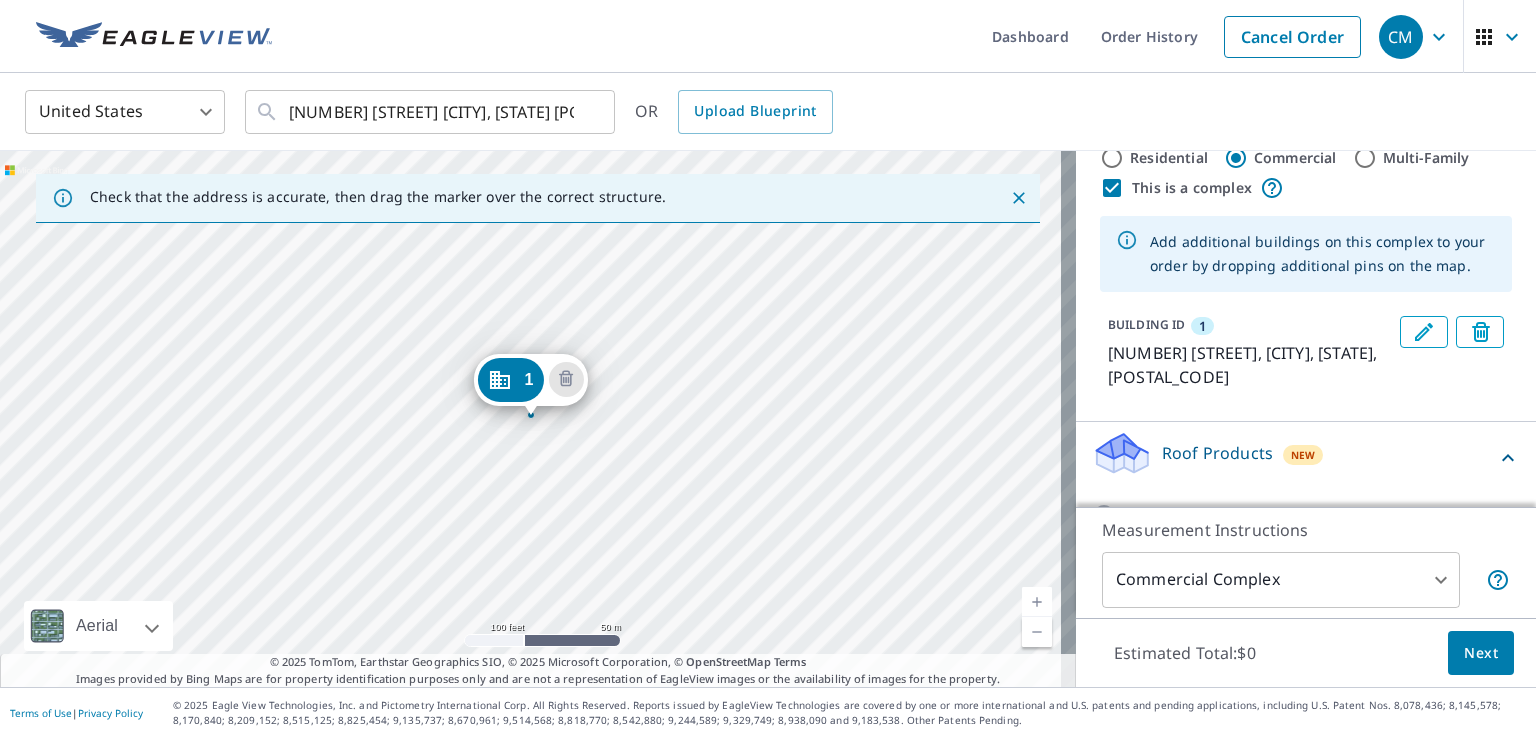 scroll, scrollTop: 100, scrollLeft: 0, axis: vertical 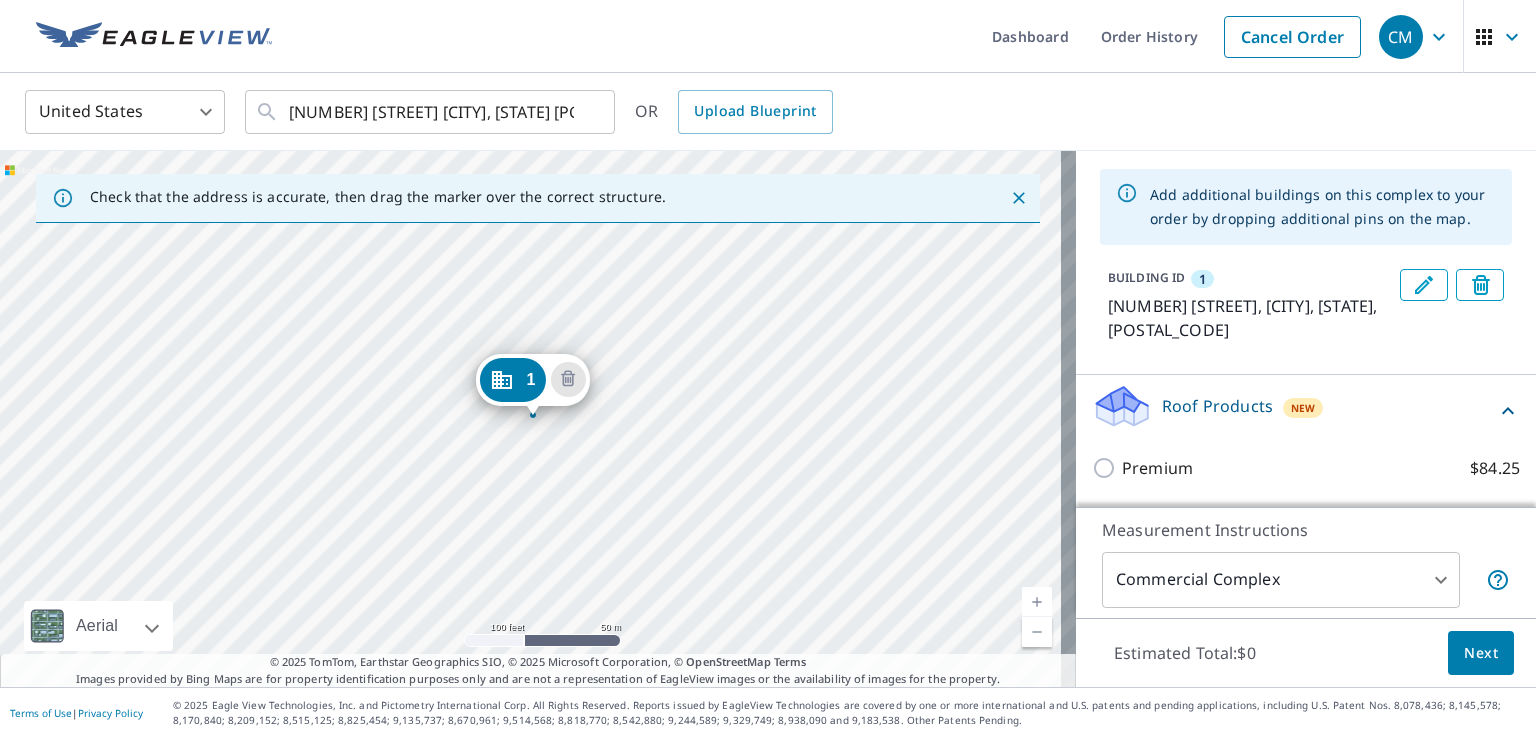 click on "1 [NUMBER] [STREET] [CITY], [STATE] [POSTAL_CODE]" at bounding box center (538, 419) 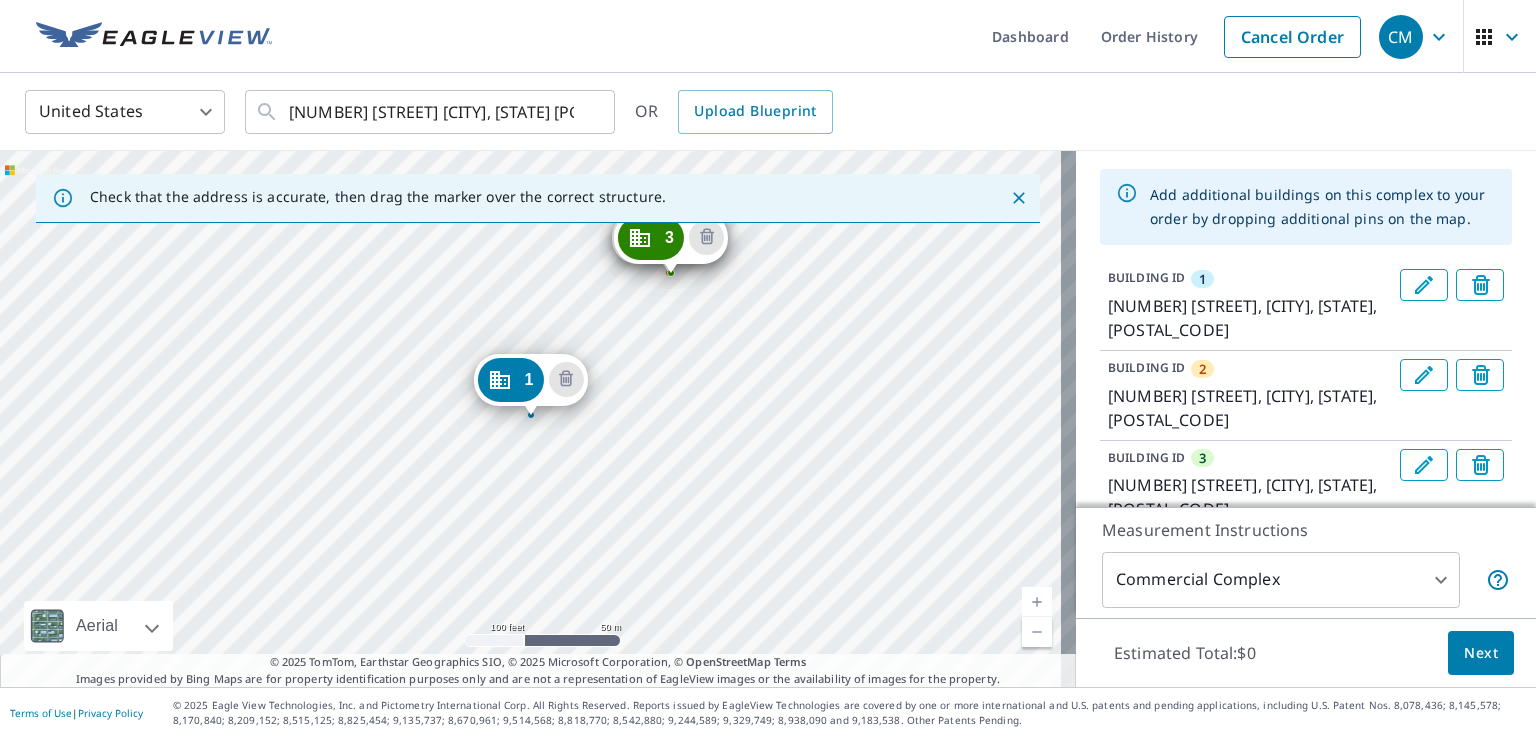 click on "2 [NUMBER] [STREET] [CITY], [STATE] [POSTAL_CODE] 3 [NUMBER] [STREET] [CITY], [STATE] [POSTAL_CODE] 1 [NUMBER] [STREET] [CITY], [STATE] [POSTAL_CODE]" at bounding box center (538, 419) 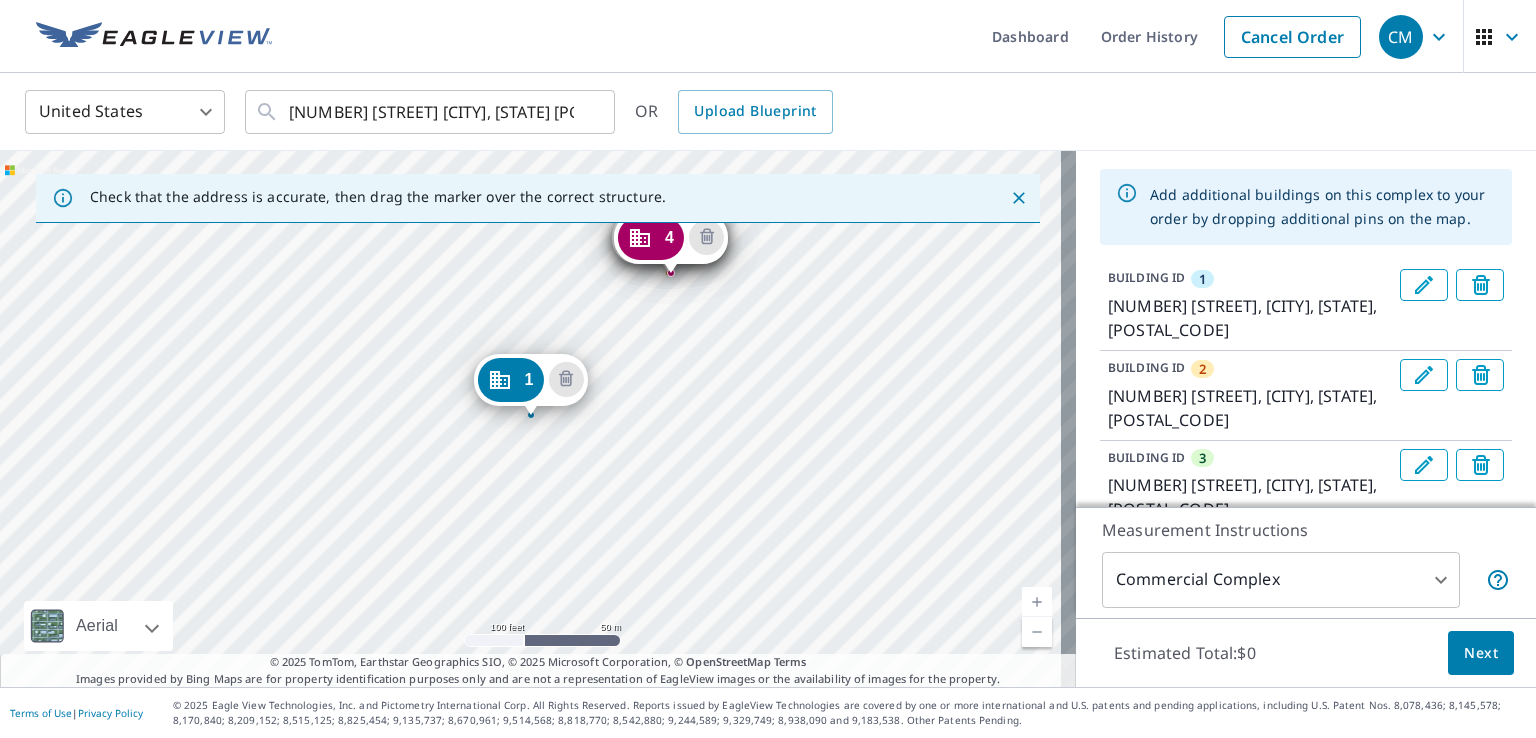 click on "2 [NUMBER] [STREET] [CITY], [STATE] [POSTAL_CODE] 3 [NUMBER] [STREET] [CITY], [STATE] [POSTAL_CODE] 4 [NUMBER] [STREET] [CITY], [STATE] [POSTAL_CODE] 1 [NUMBER] [STREET] [CITY], [STATE] [POSTAL_CODE]" at bounding box center (538, 419) 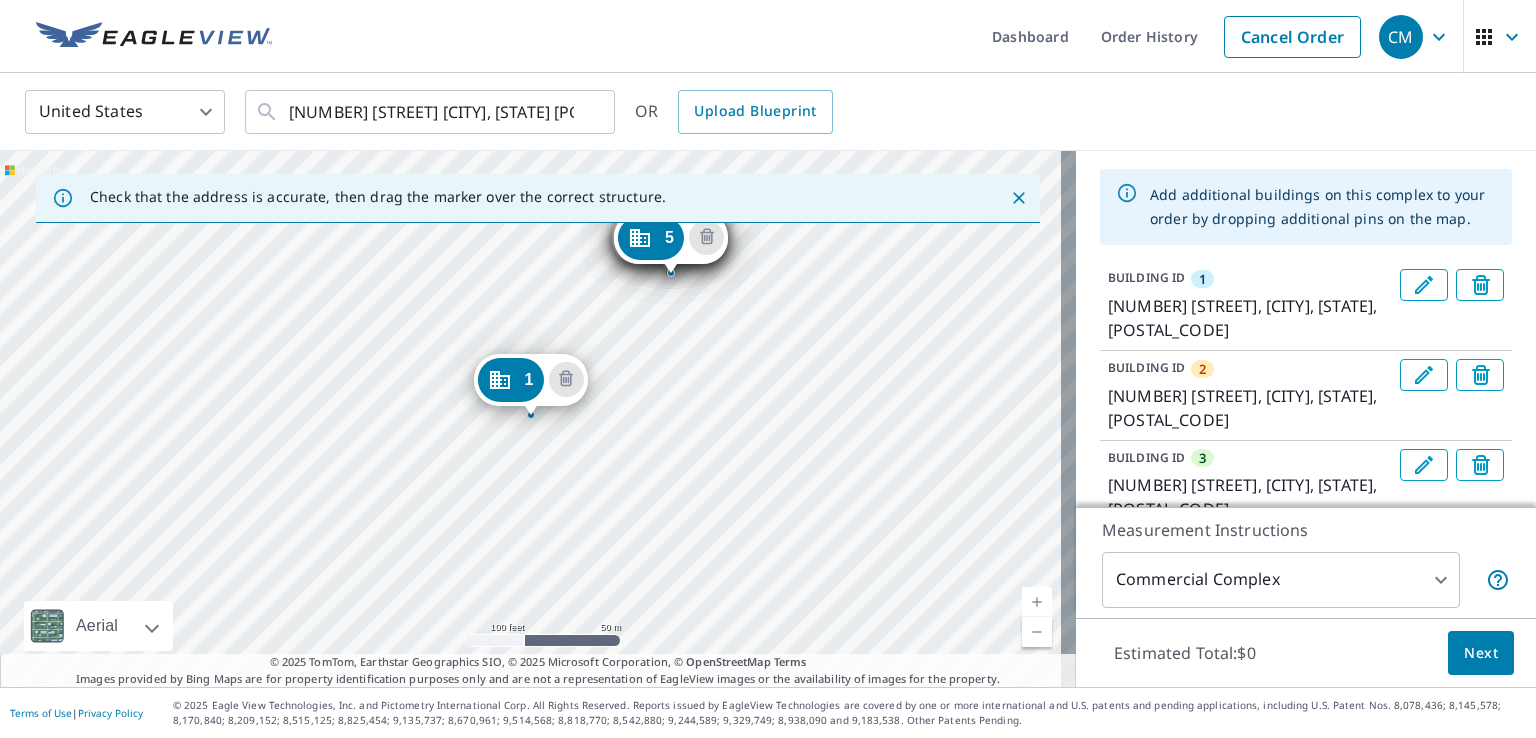 click on "2 [NUMBER] [STREET] [CITY], [STATE] [POSTAL_CODE] 3 [NUMBER] [STREET] [CITY], [STATE] [POSTAL_CODE] 4 [NUMBER] [STREET] [CITY], [STATE] [POSTAL_CODE] 1 [NUMBER] [STREET] [CITY], [STATE] [POSTAL_CODE]" at bounding box center [538, 419] 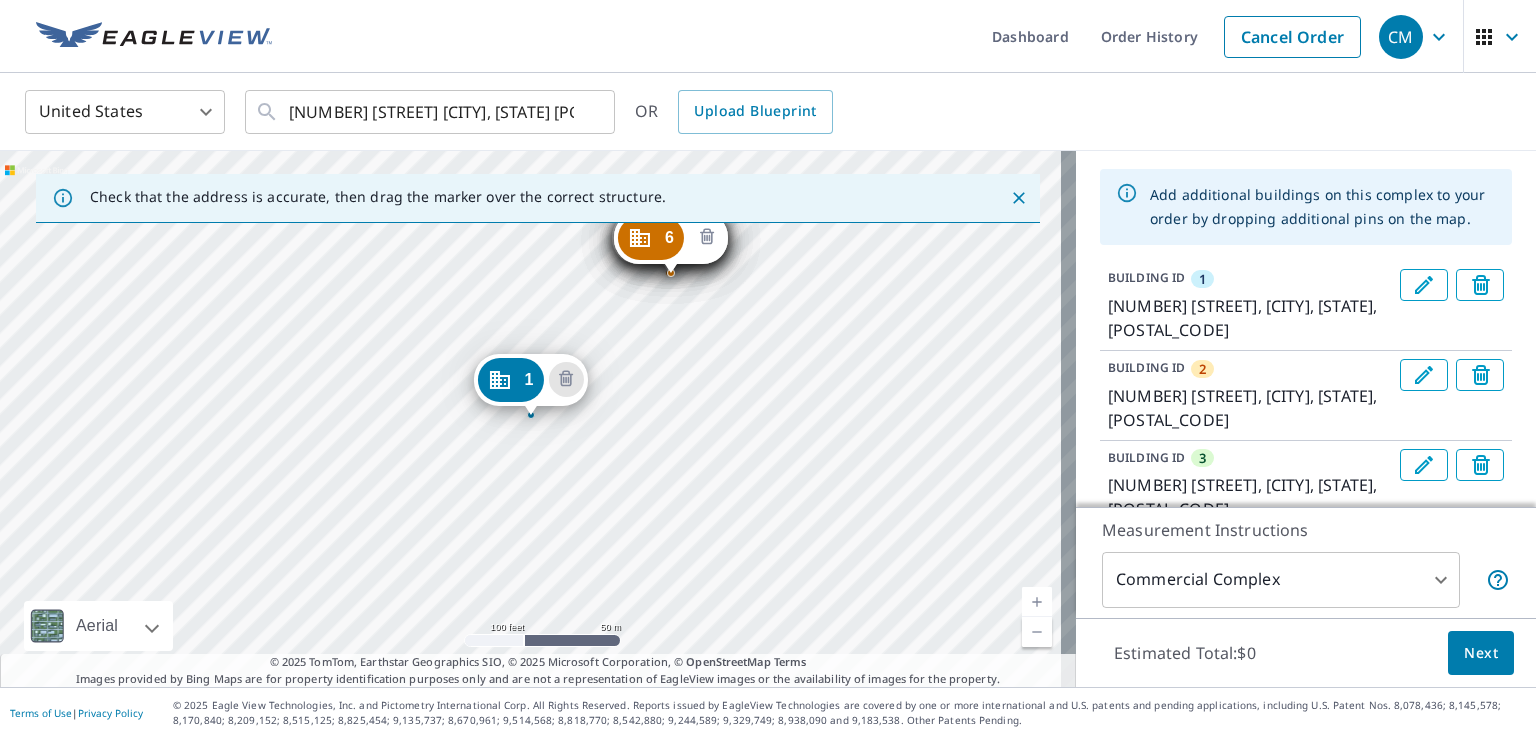 click 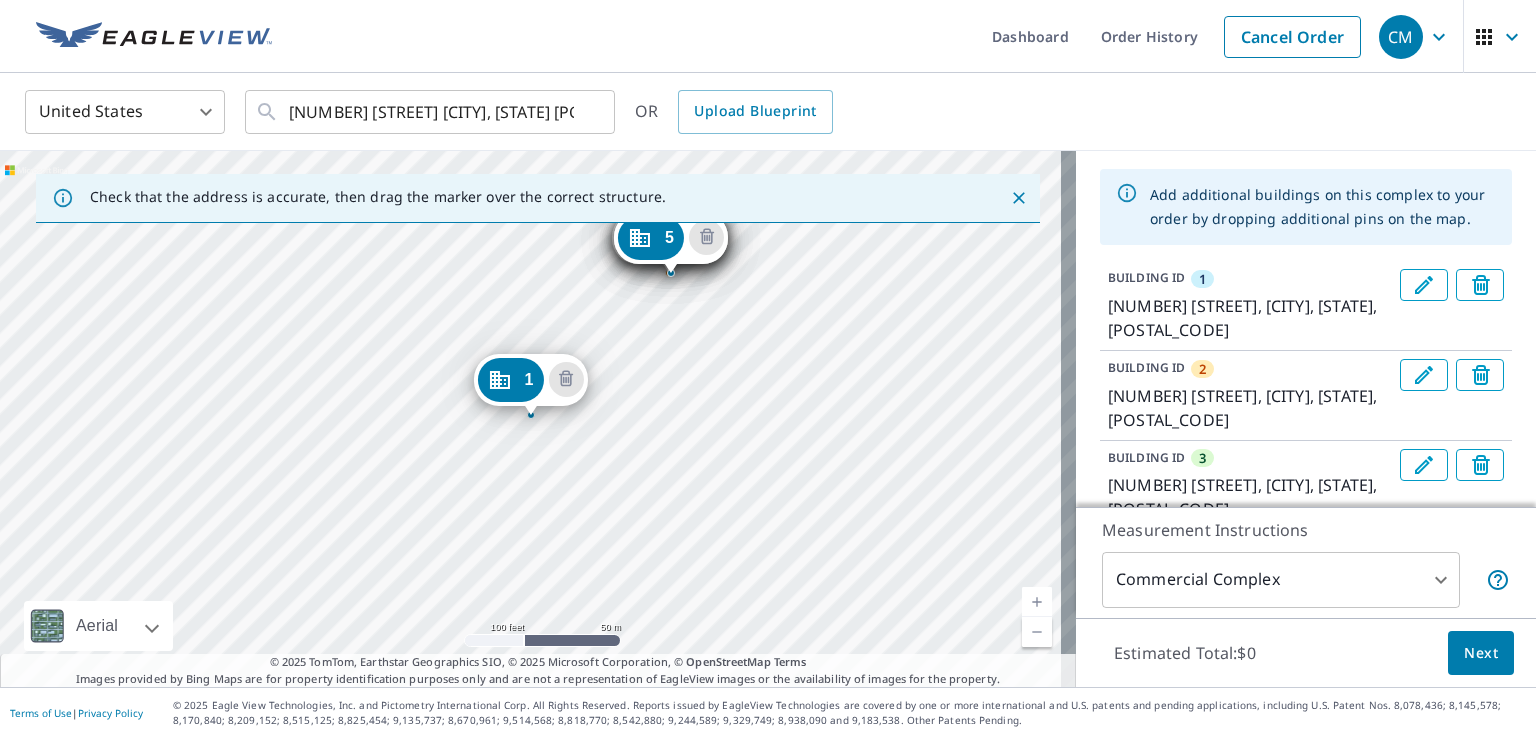 click 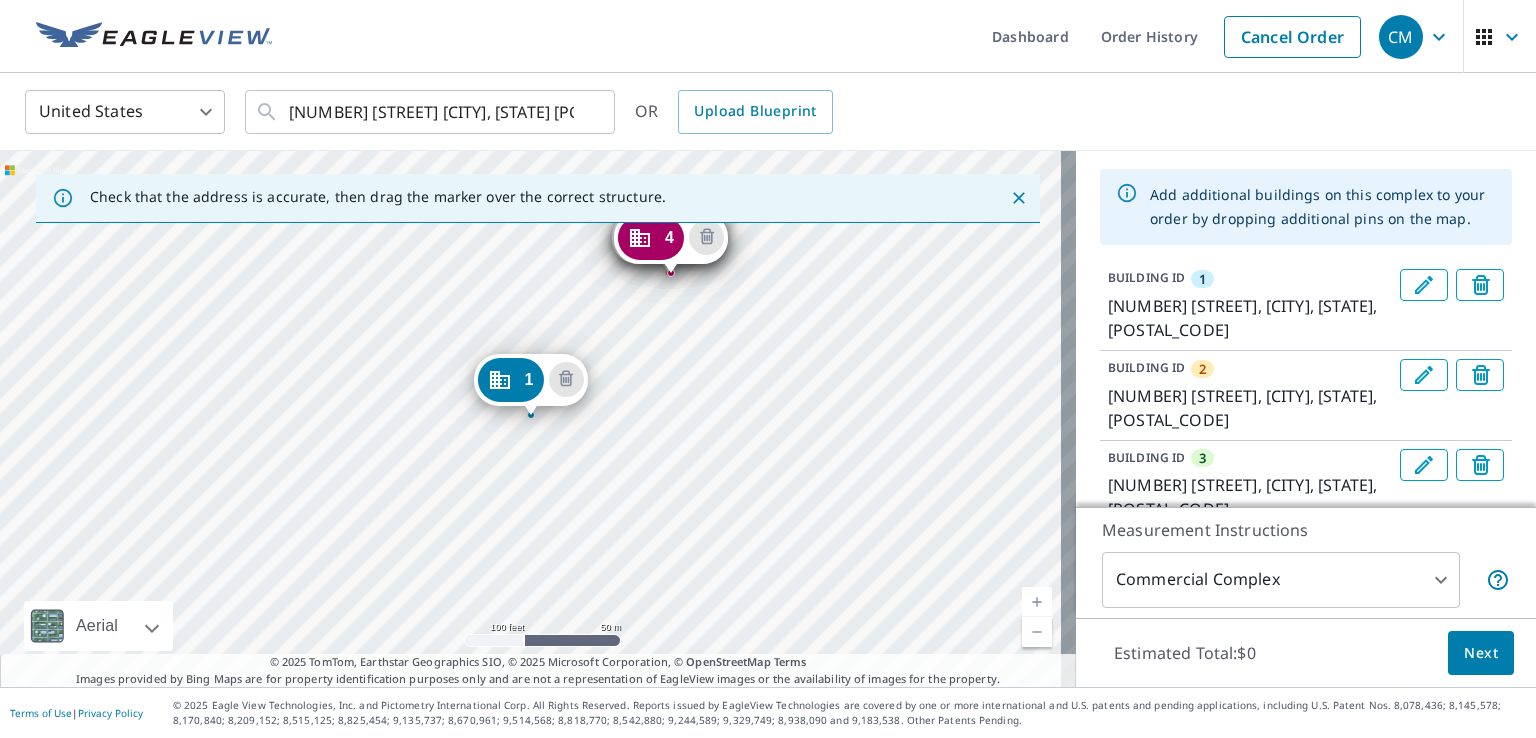 click 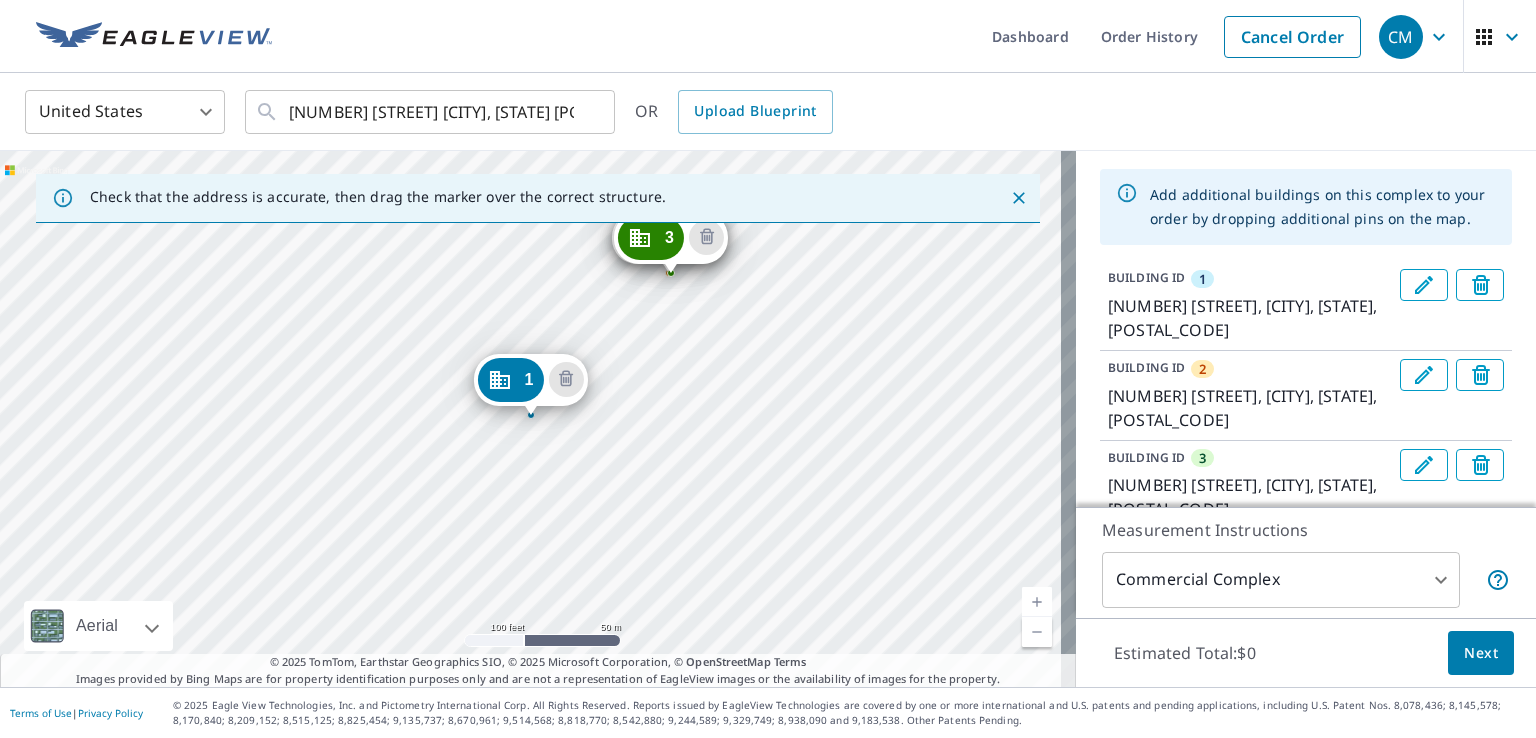 click 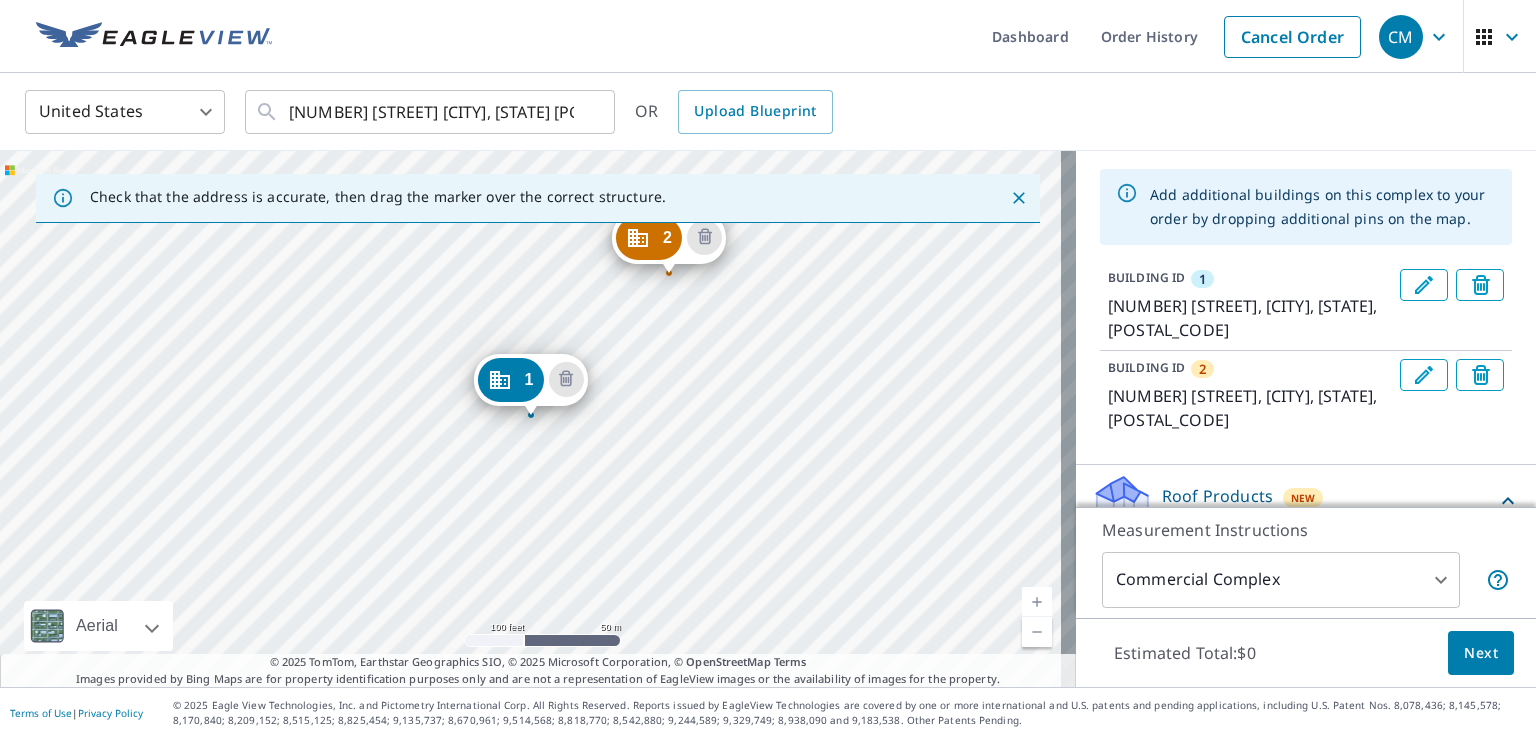 click 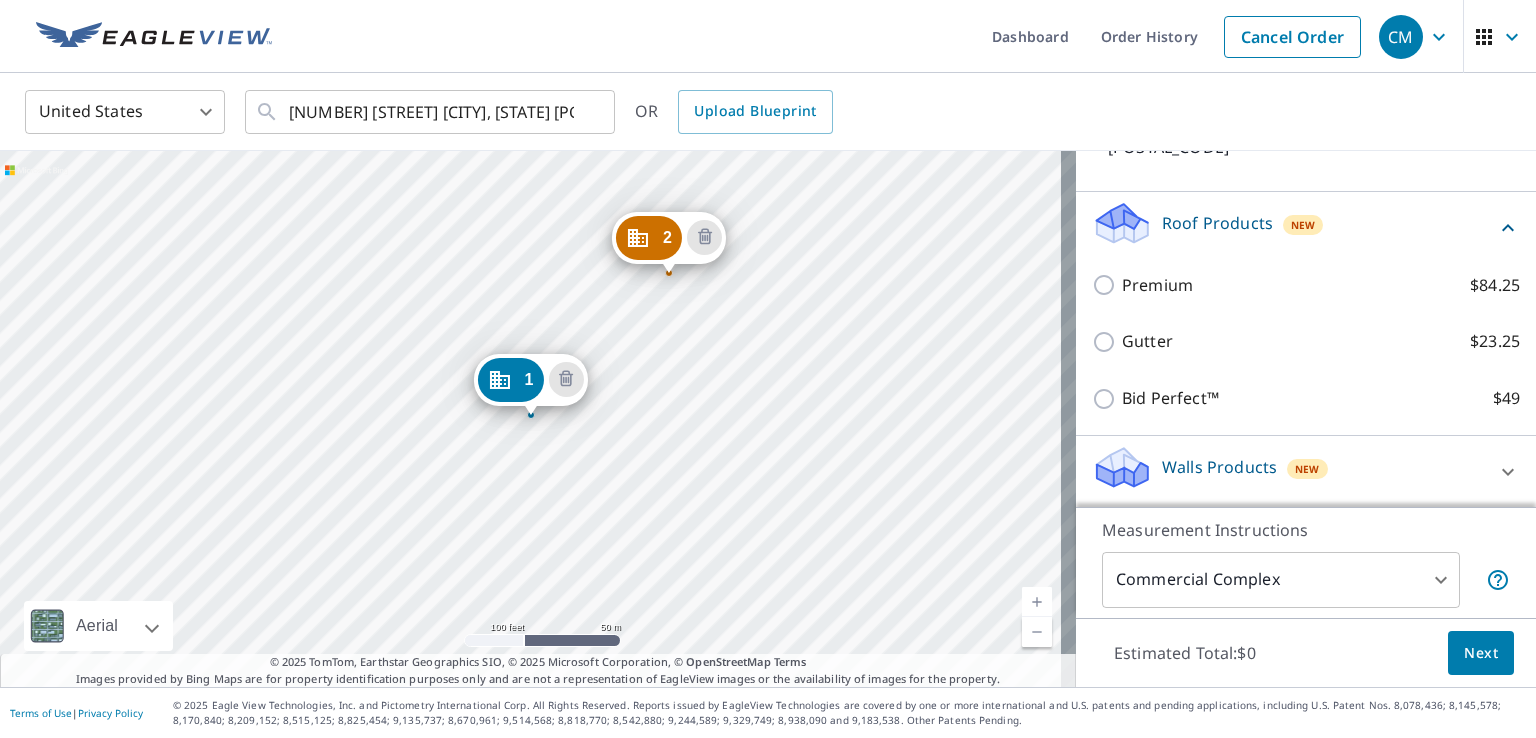 scroll, scrollTop: 375, scrollLeft: 0, axis: vertical 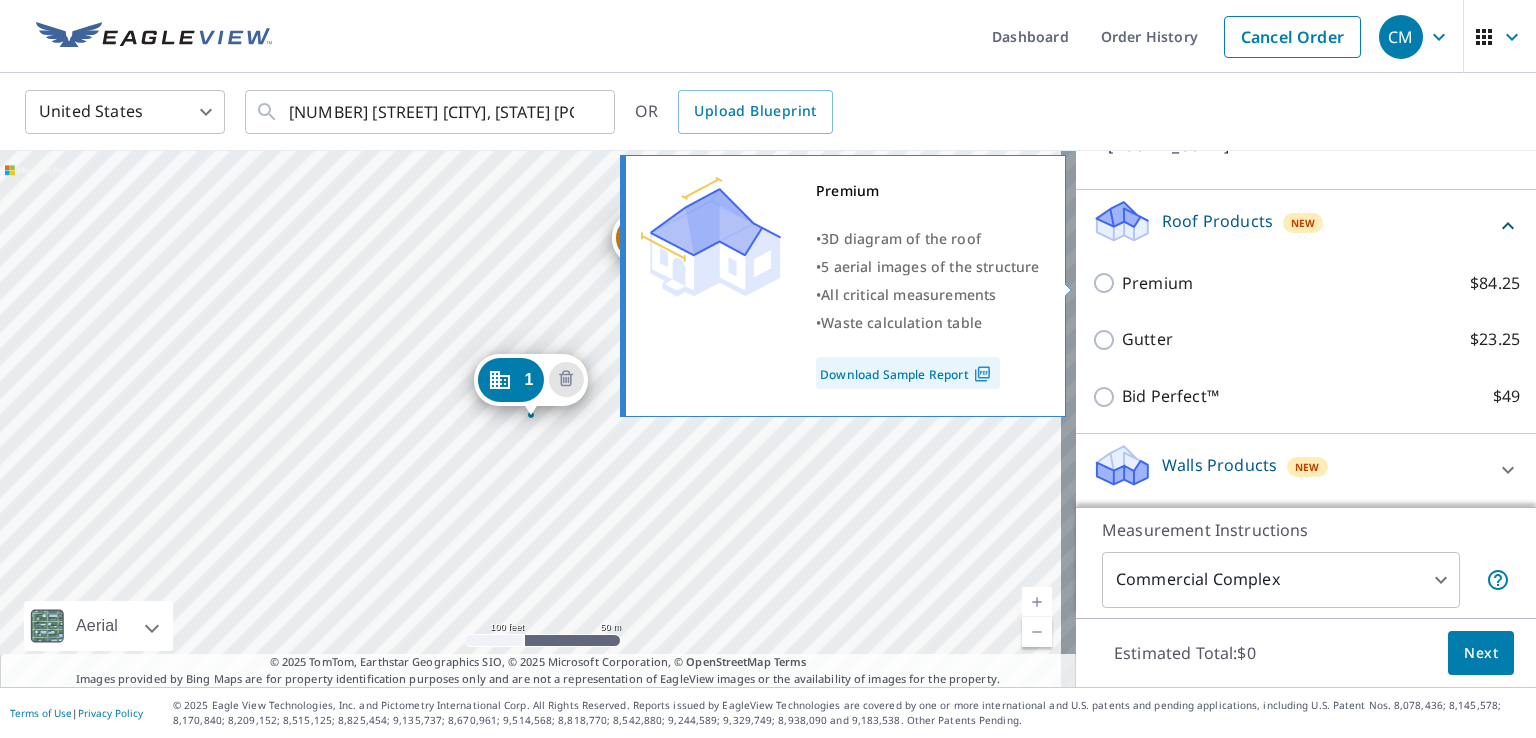 click on "Premium $84.25" at bounding box center (1107, 283) 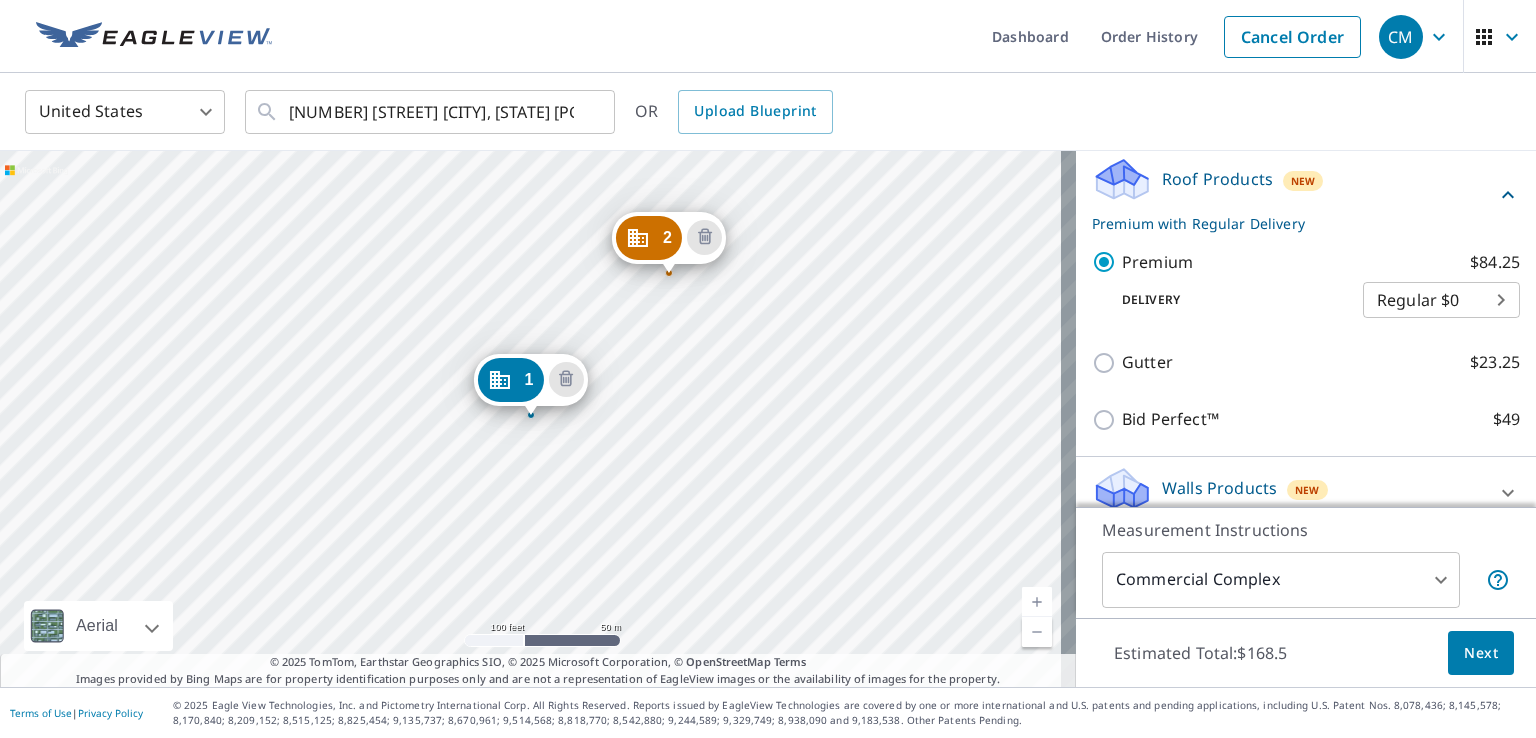 scroll, scrollTop: 440, scrollLeft: 0, axis: vertical 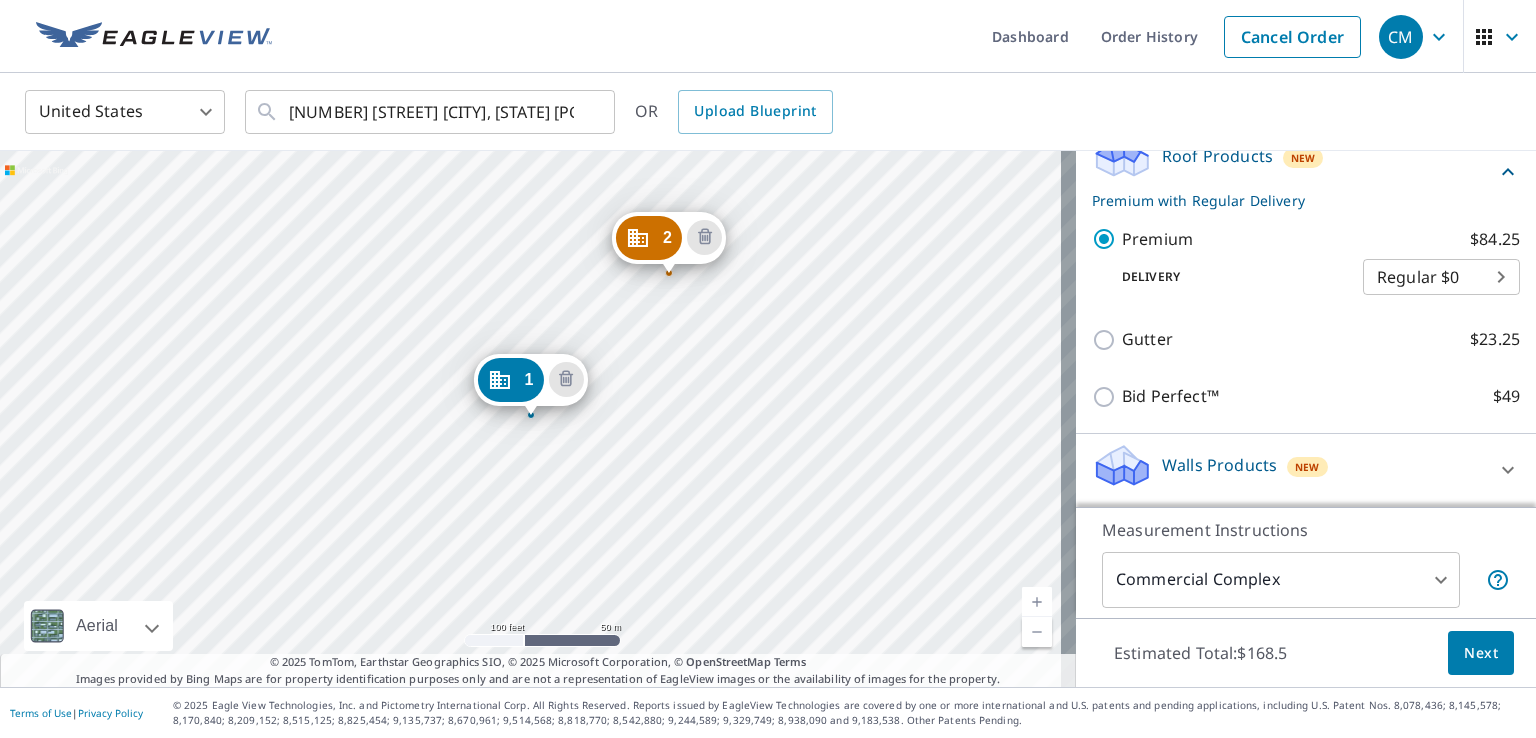 click on "CM CM
Dashboard Order History Cancel Order CM United States US ​ [NUMBER] [STREET] [CITY], [STATE] [POSTAL_CODE] ​ OR Upload Blueprint 2 [NUMBER] [STREET] [CITY], [STATE] [POSTAL_CODE] 1 [NUMBER] [STREET] [CITY], [STATE] [POSTAL_CODE] Aerial Road A standard road map Aerial A detailed look from above Labels Labels 100 feet 50 m © 2025 TomTom, © Vexcel Imaging, © 2025 Microsoft Corporation,  © OpenStreetMap Terms © 2025 TomTom, Earthstar Geographics SIO, © 2025 Microsoft Corporation, ©   OpenStreetMap   Terms Images provided by Bing Maps are for property identification purposes only and are not a representation of EagleView images or the availability of images for the property. PROPERTY TYPE Residential Commercial Multi-Family This is a complex Add additional buildings on this complex to your order by dropping additional pins on the map. BUILDING ID 1 [NUMBER] [STREET], [CITY], [STATE], [POSTAL_CODE] BUILDING ID 2 [NUMBER] [STREET], [CITY], [STATE], [POSTAL_CODE] Roof Products New Premium with Regular Delivery Premium $84.25 Delivery Regular $0 8 ​ Gutter $49 4" at bounding box center [768, 369] 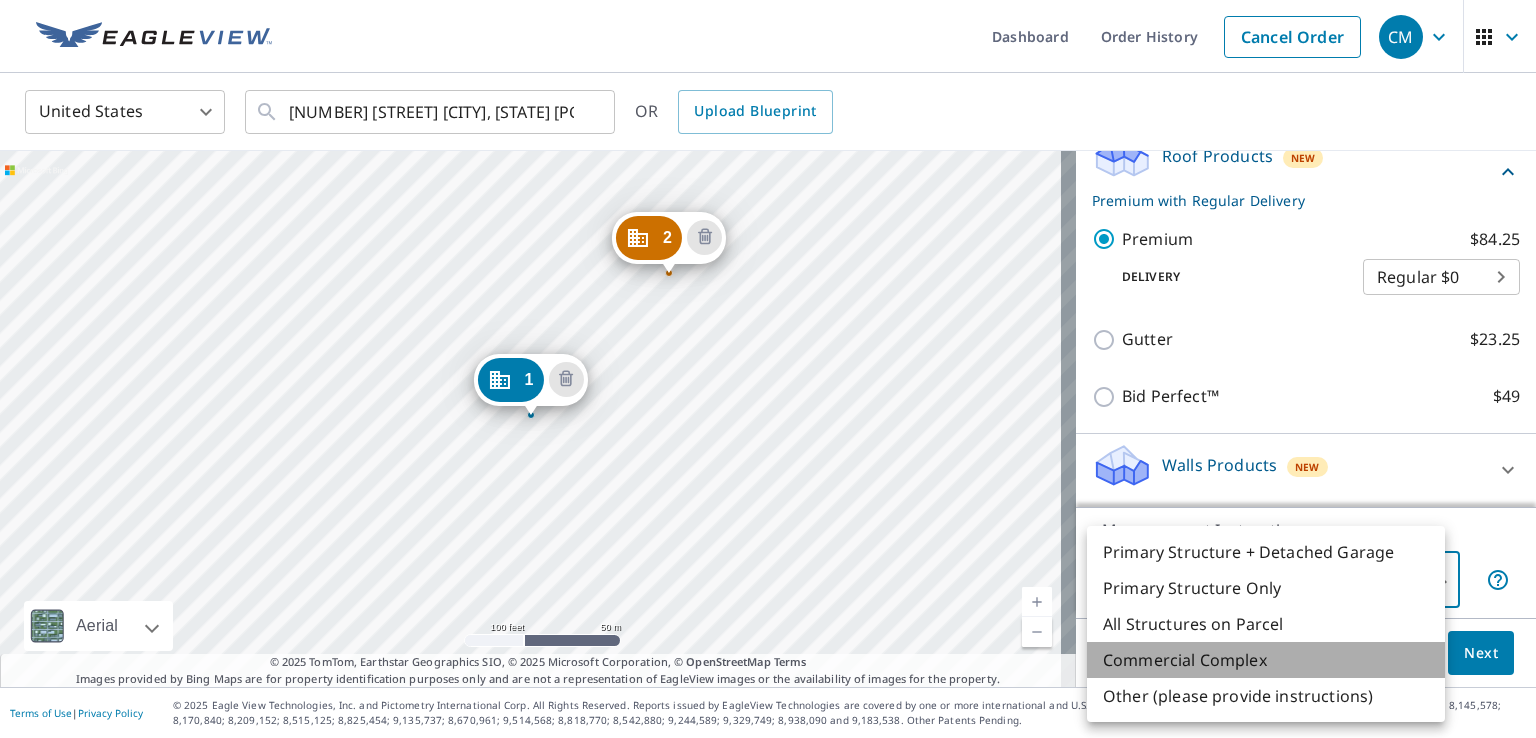 click on "Commercial Complex" at bounding box center (1266, 660) 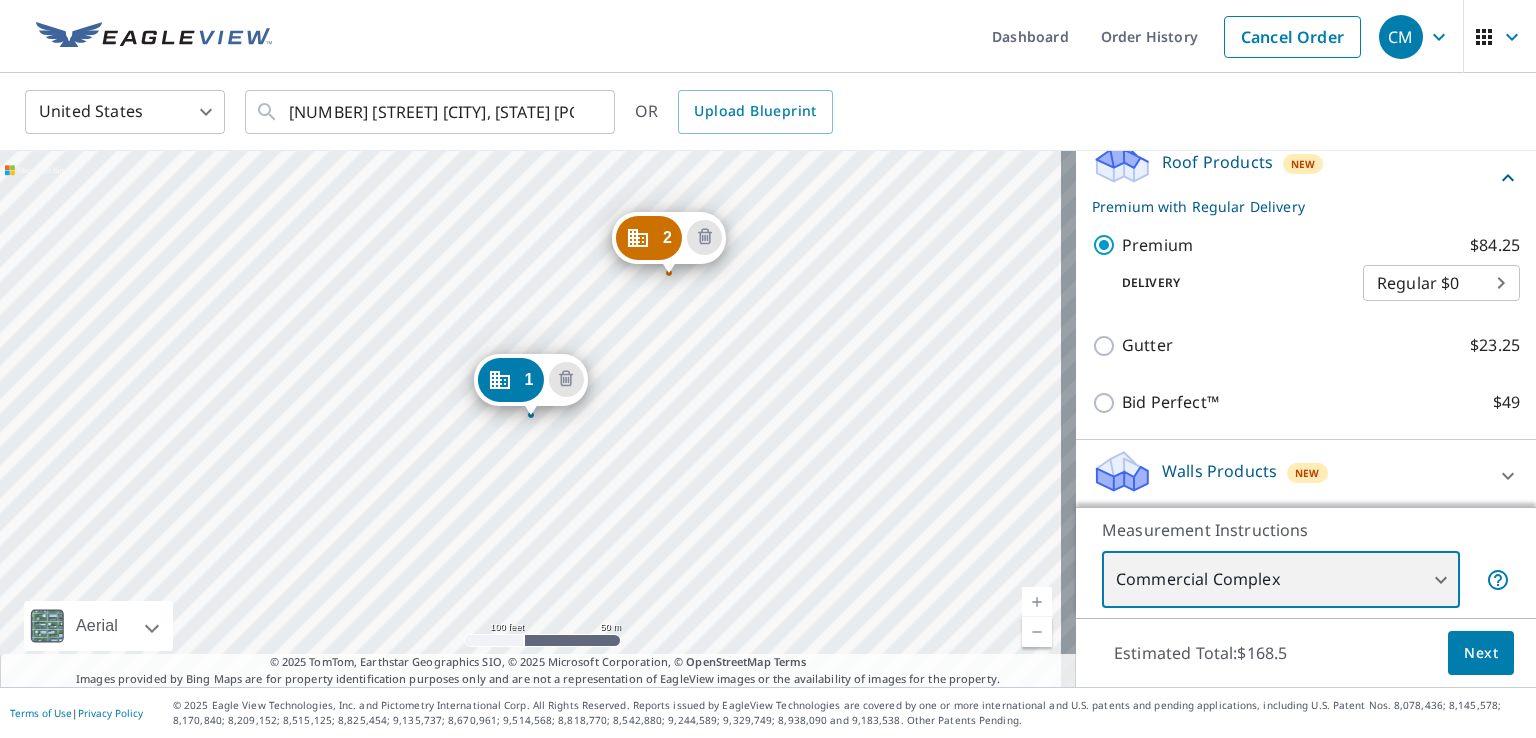 scroll, scrollTop: 440, scrollLeft: 0, axis: vertical 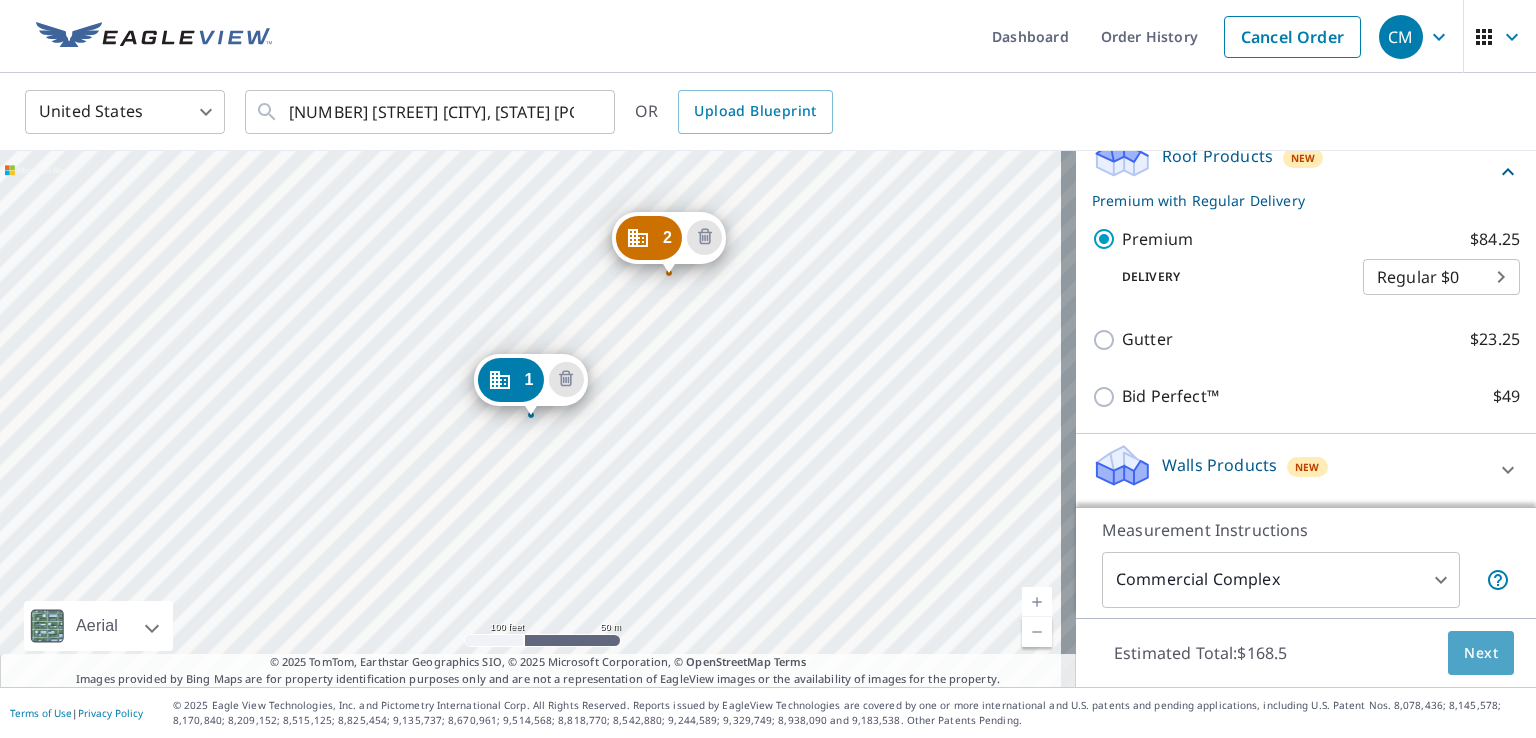 click on "Next" at bounding box center (1481, 653) 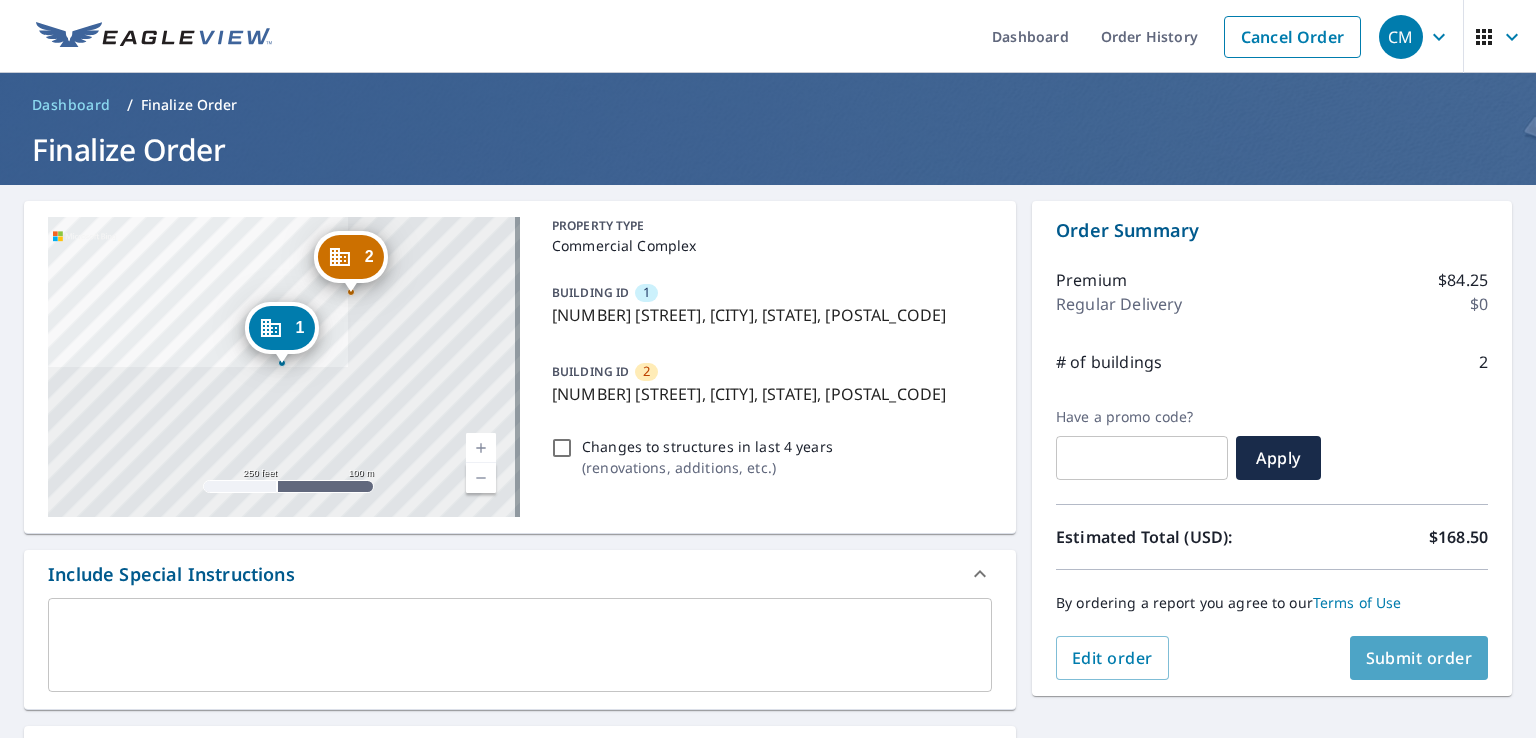 click on "Submit order" at bounding box center (1419, 658) 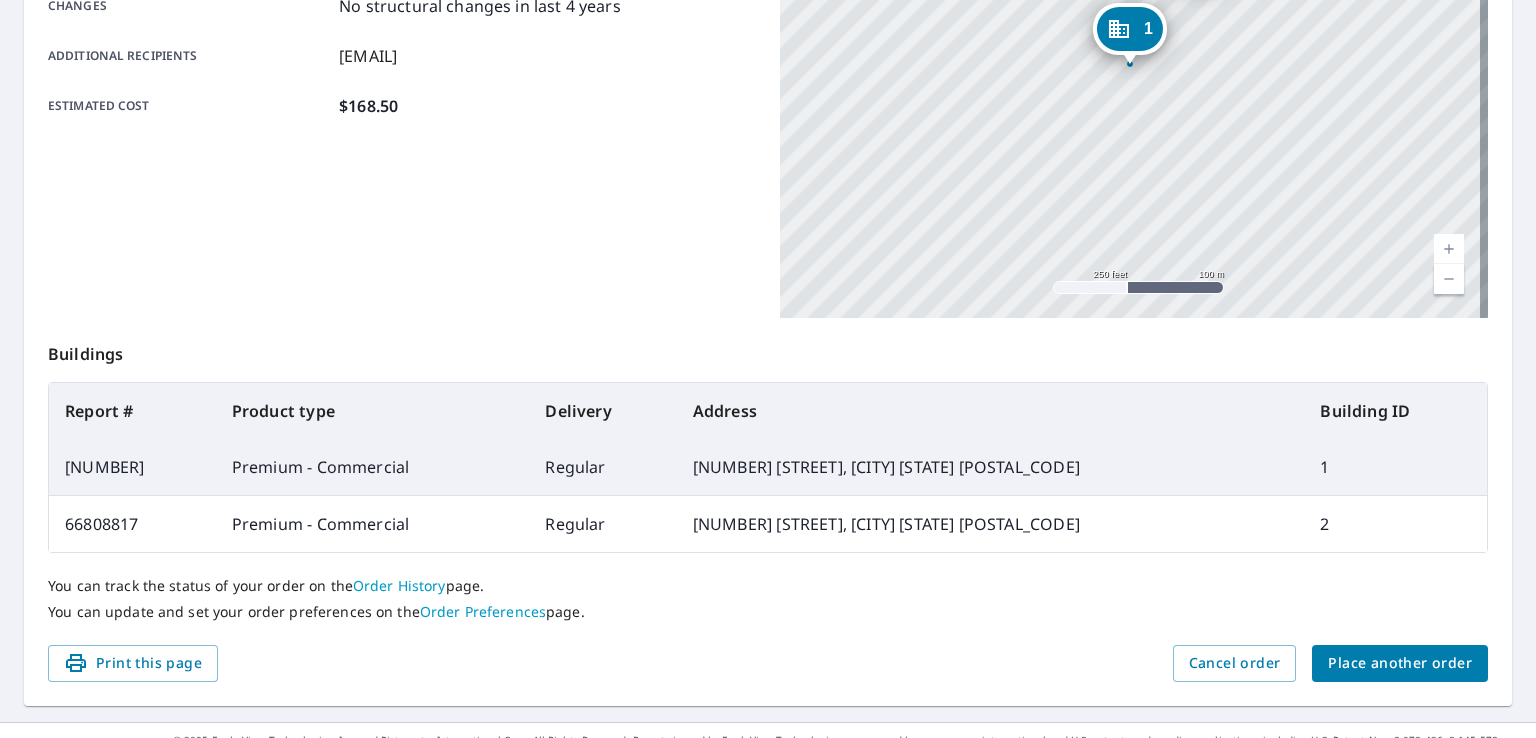 scroll, scrollTop: 495, scrollLeft: 0, axis: vertical 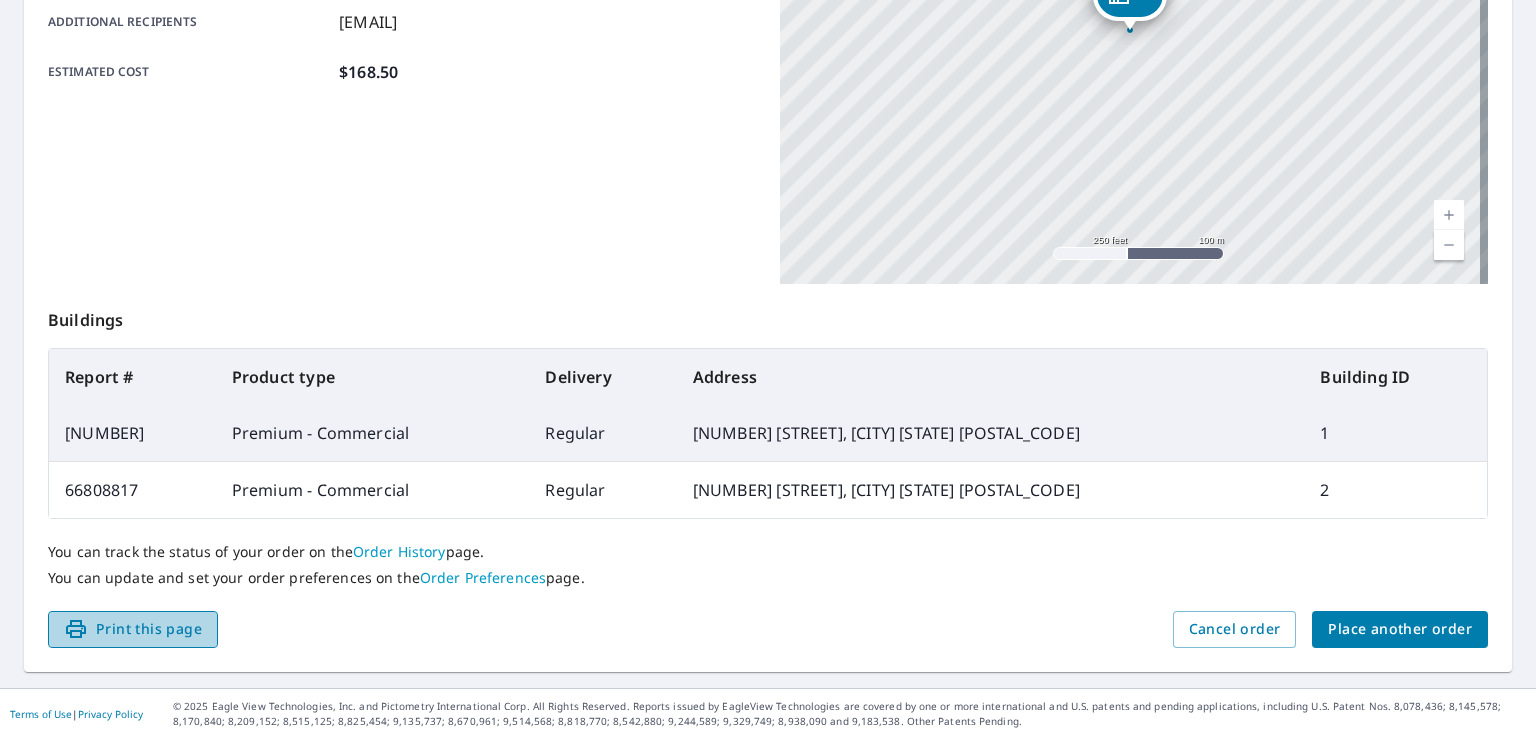 click on "Print this page" at bounding box center (133, 629) 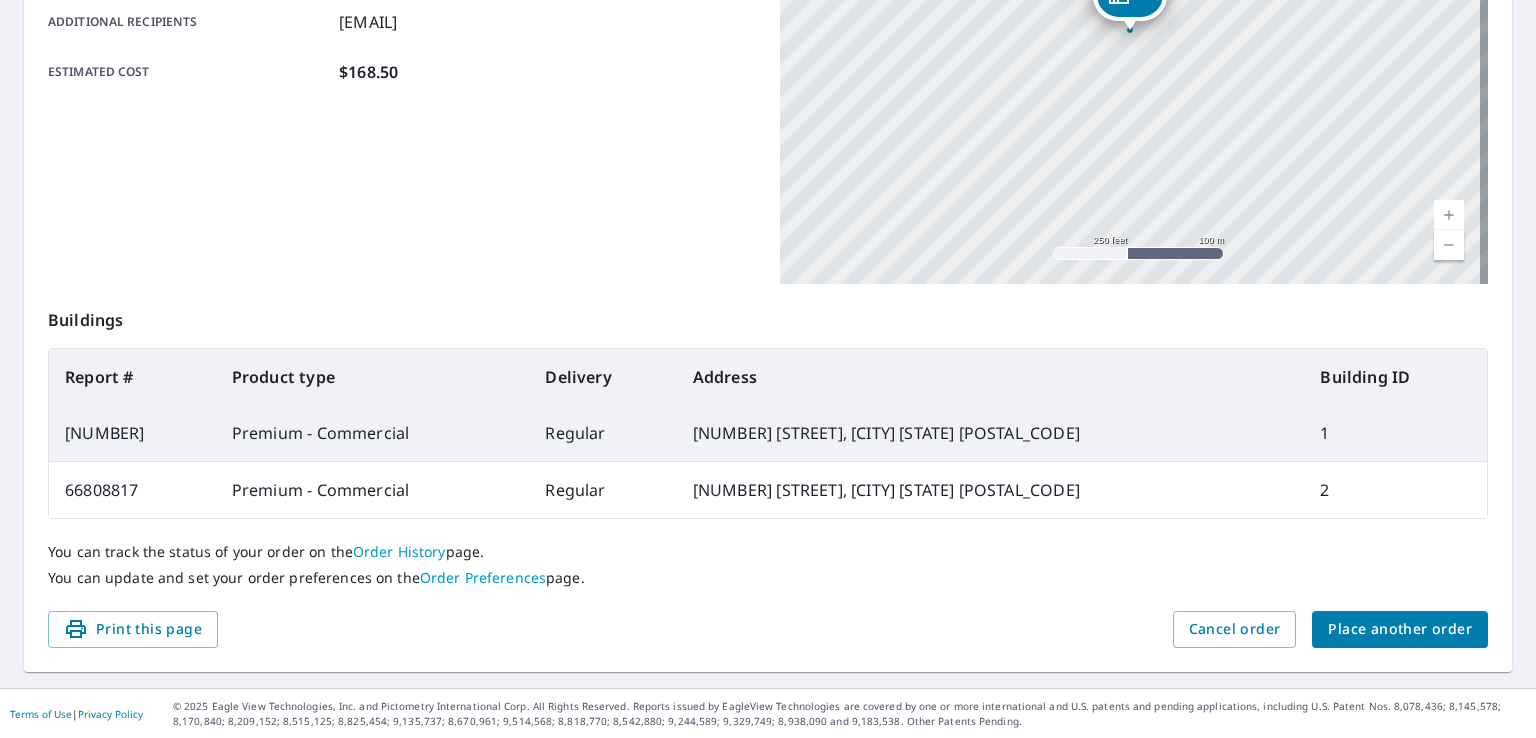 scroll, scrollTop: 495, scrollLeft: 0, axis: vertical 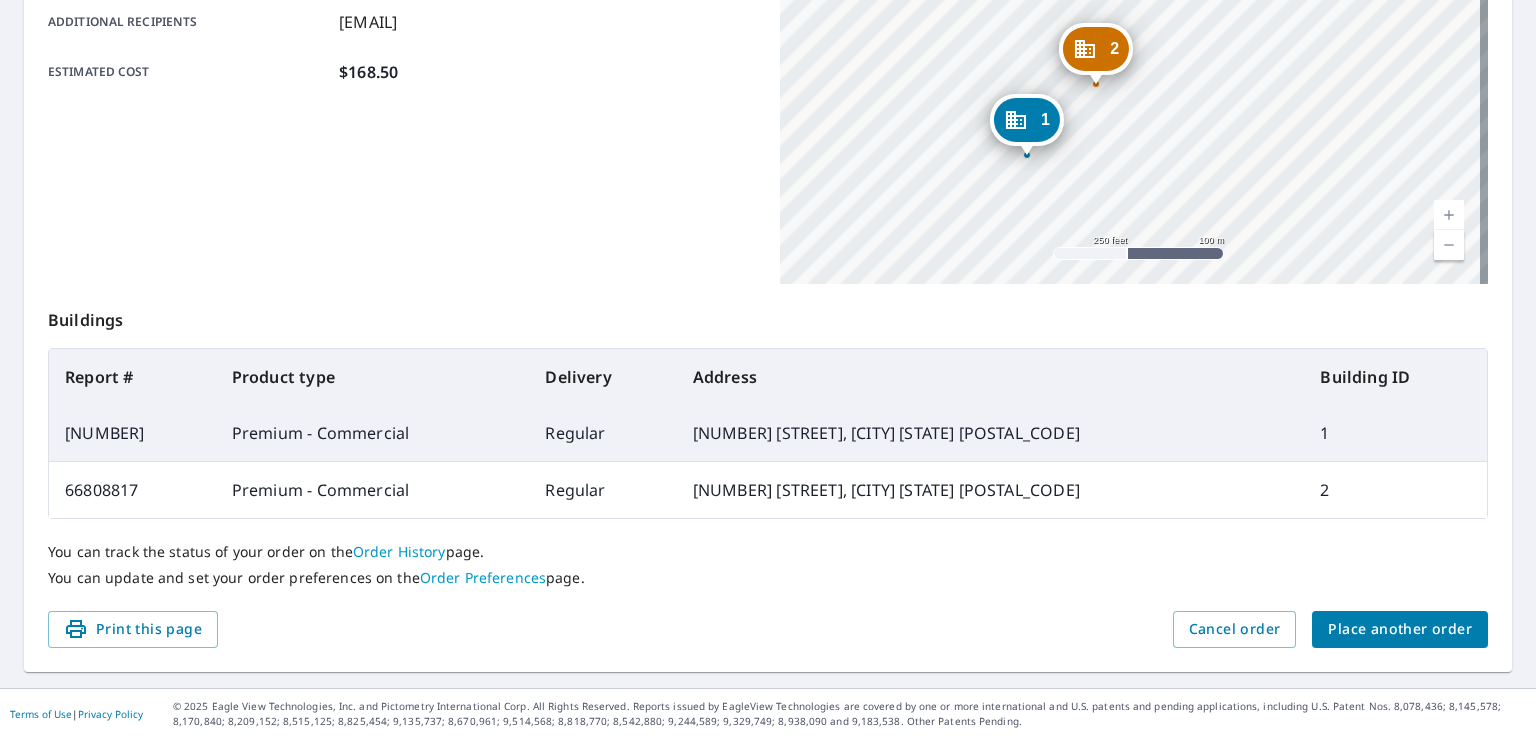 drag, startPoint x: 1036, startPoint y: 138, endPoint x: 1049, endPoint y: 250, distance: 112.75194 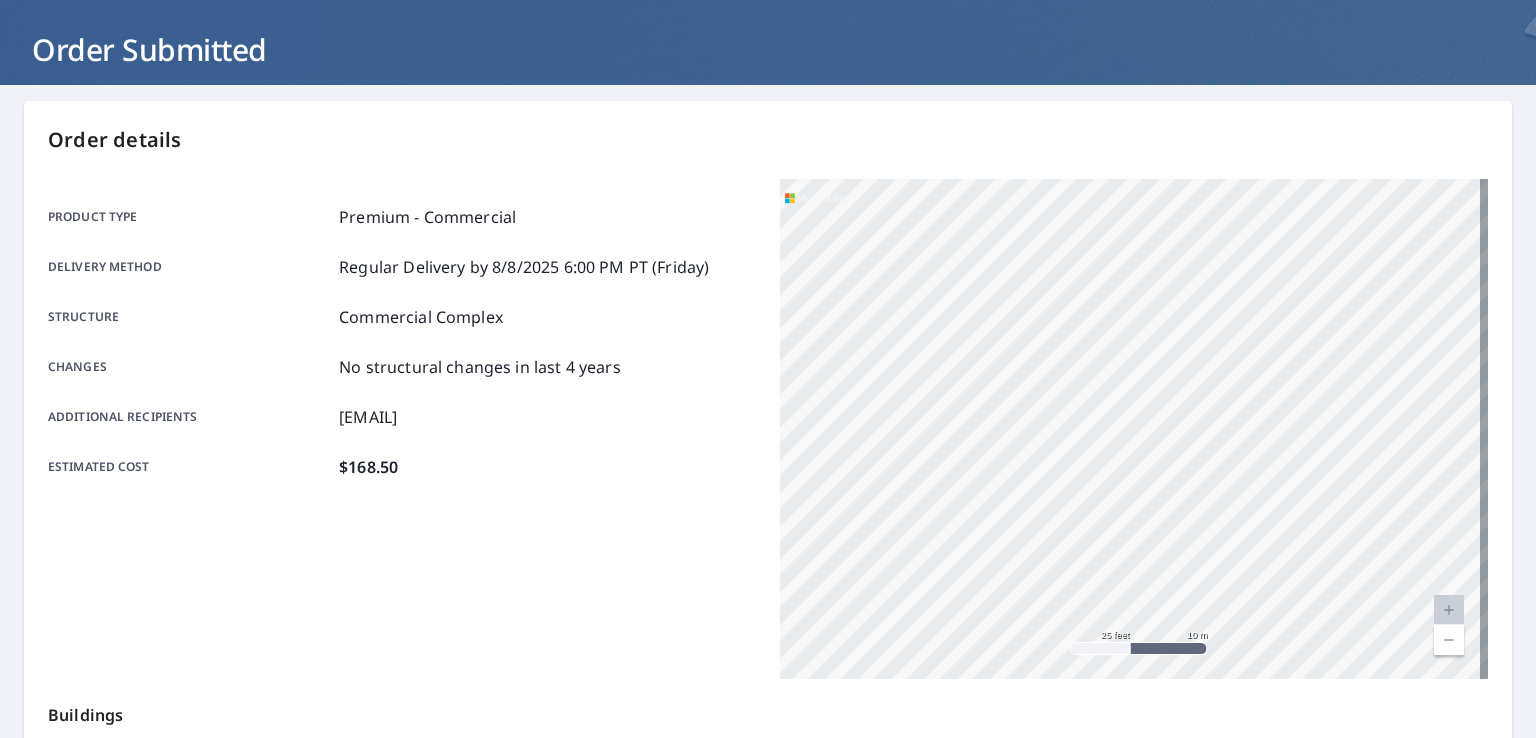scroll, scrollTop: 0, scrollLeft: 0, axis: both 